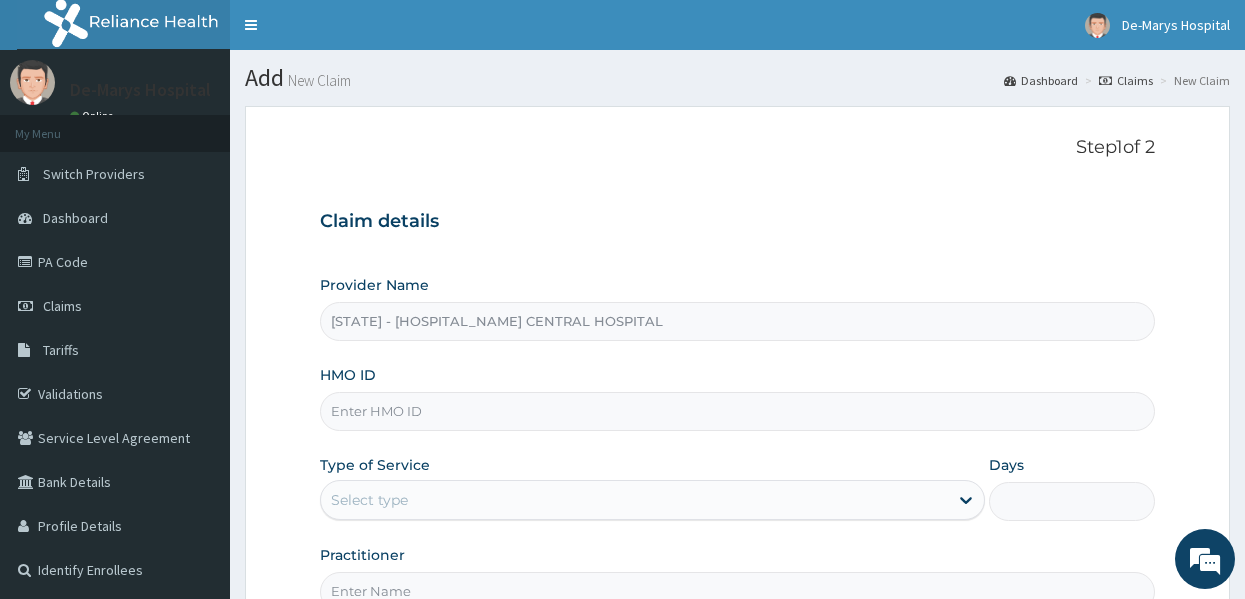 scroll, scrollTop: 0, scrollLeft: 0, axis: both 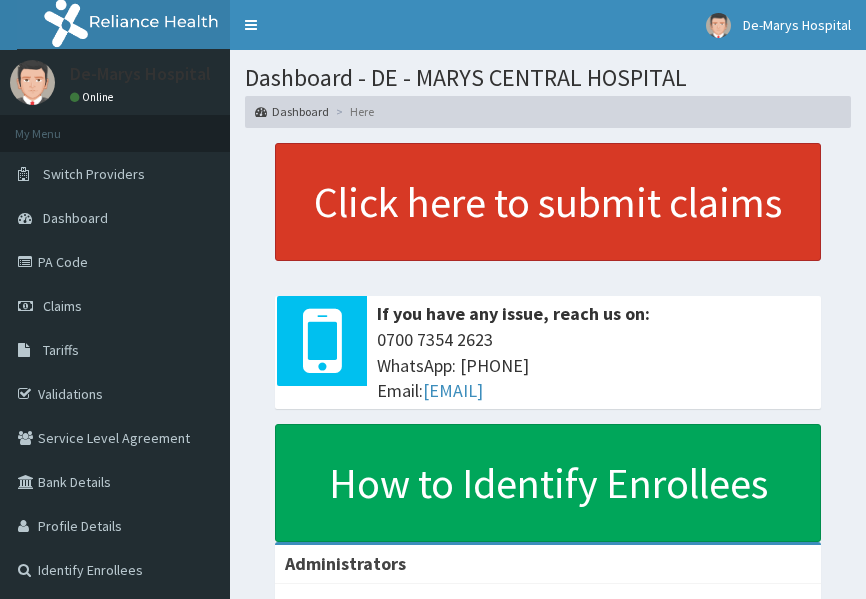 click on "Click here to submit claims" at bounding box center (548, 202) 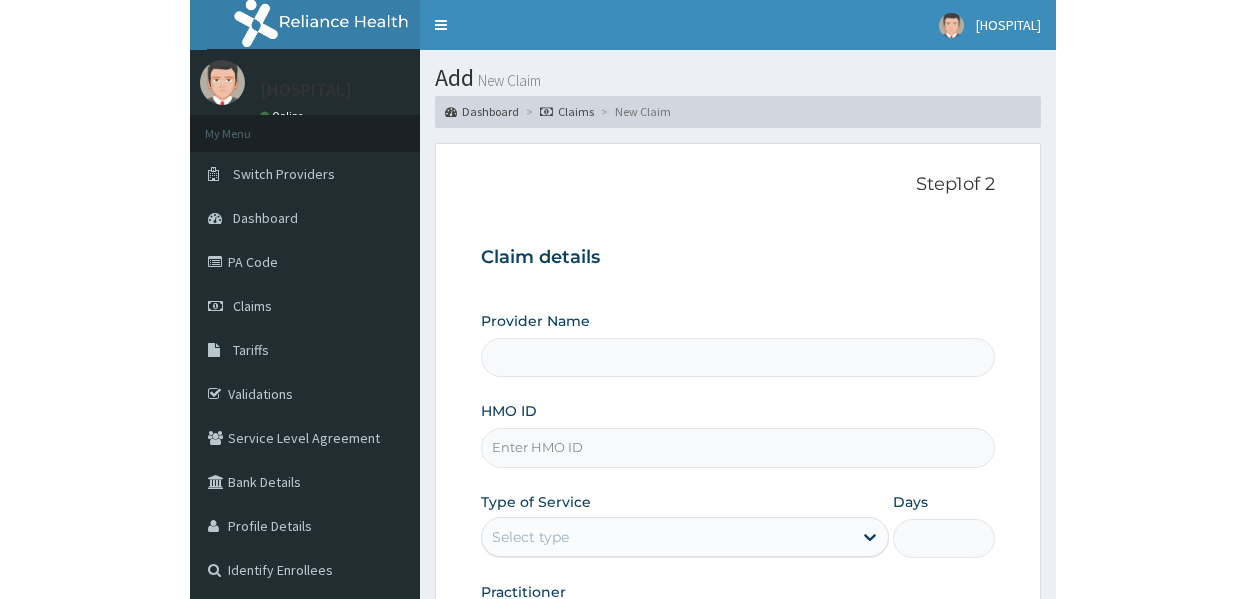 scroll, scrollTop: 0, scrollLeft: 0, axis: both 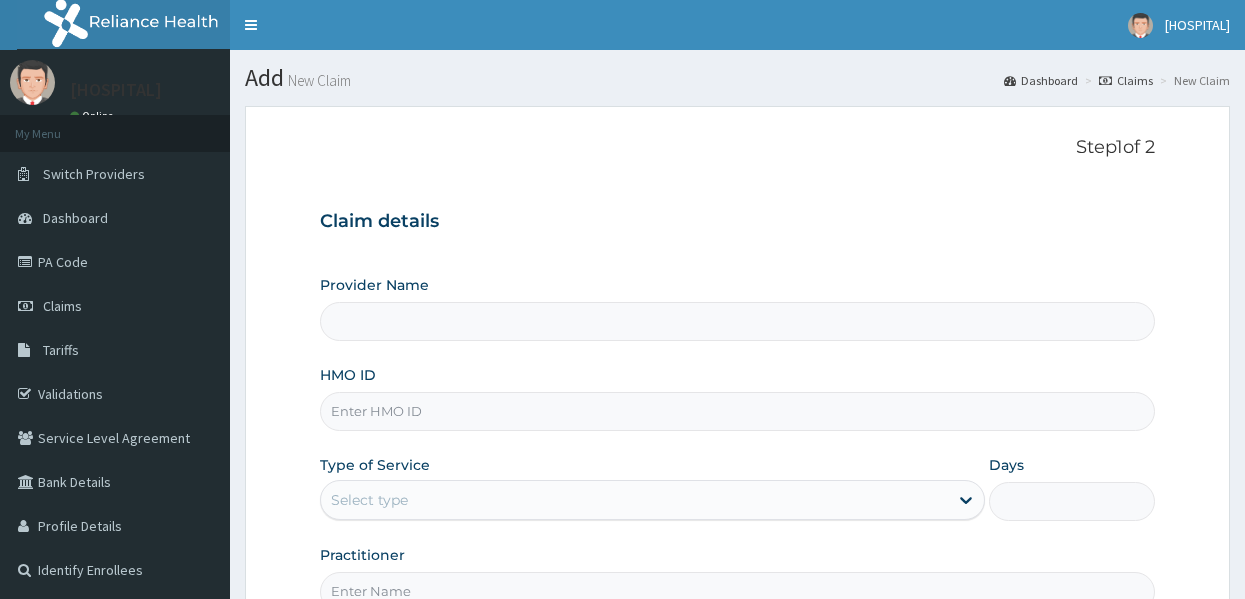 type on "[STATE] - [HOSPITAL_NAME] CENTRAL HOSPITAL" 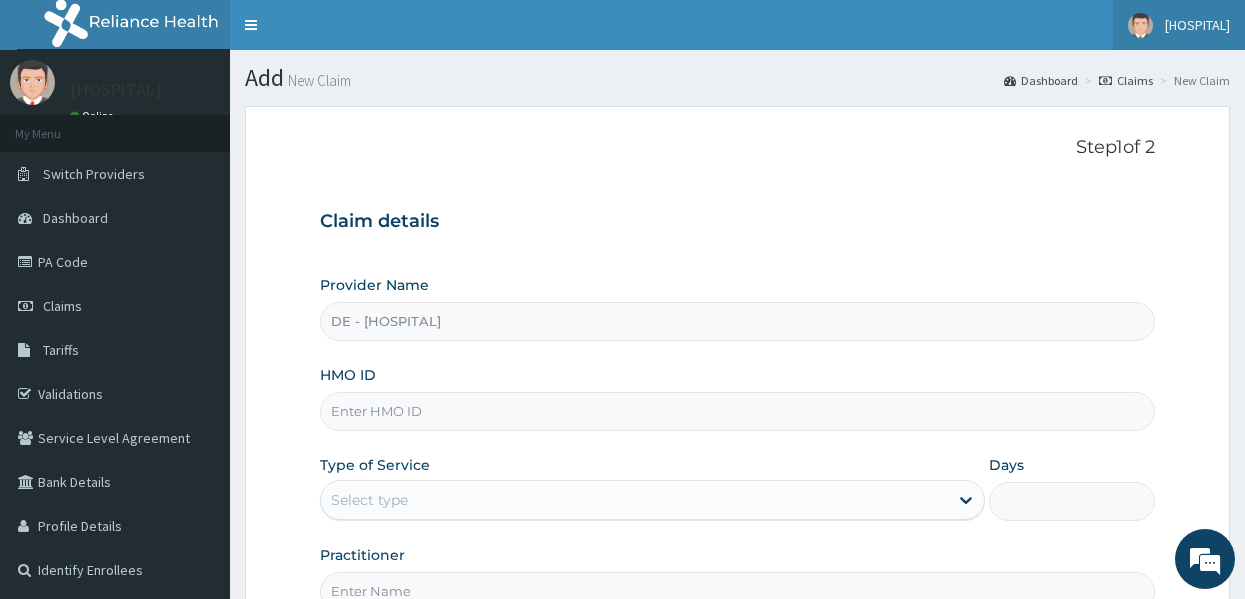 scroll, scrollTop: 0, scrollLeft: 0, axis: both 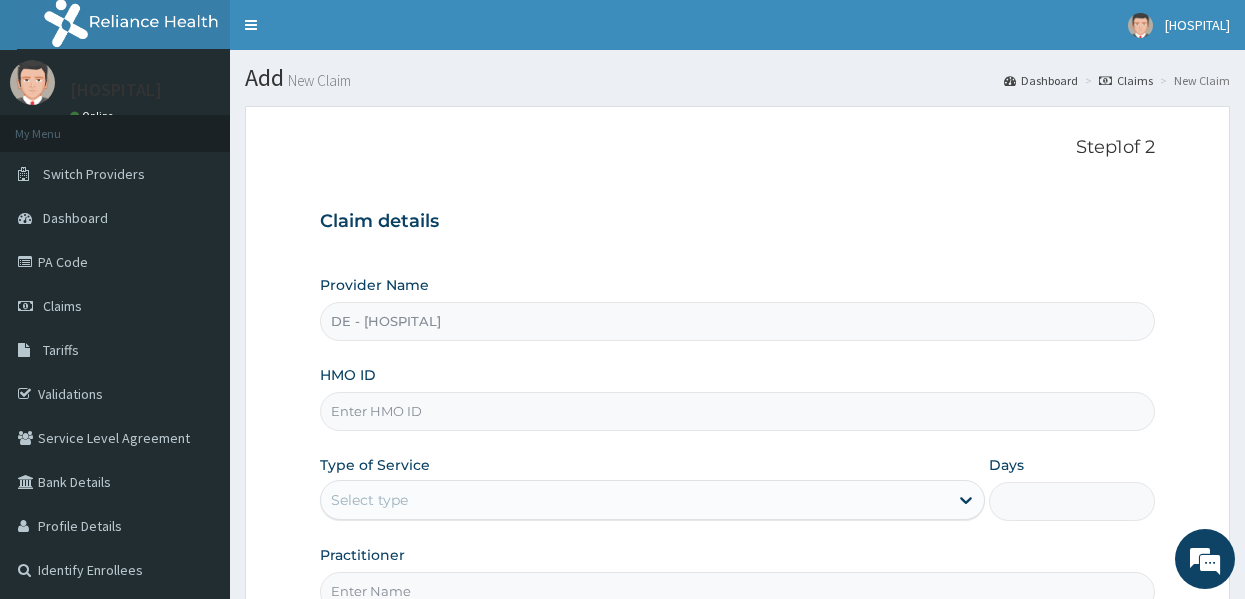 click on "HMO ID" at bounding box center [738, 411] 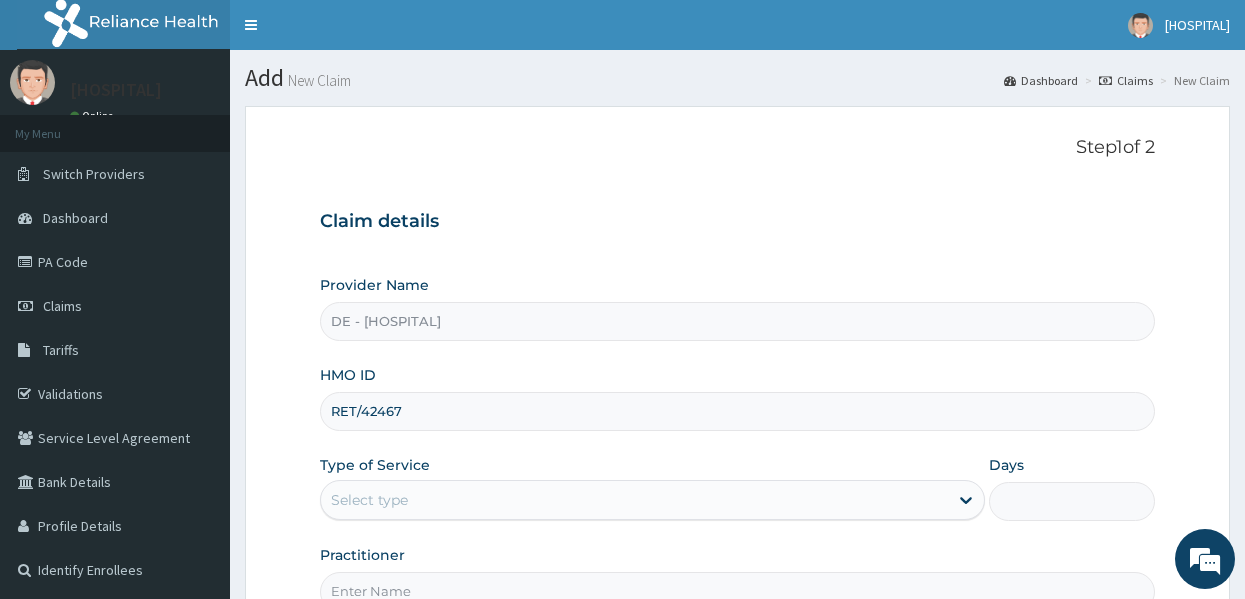 type on "RET/42467/A" 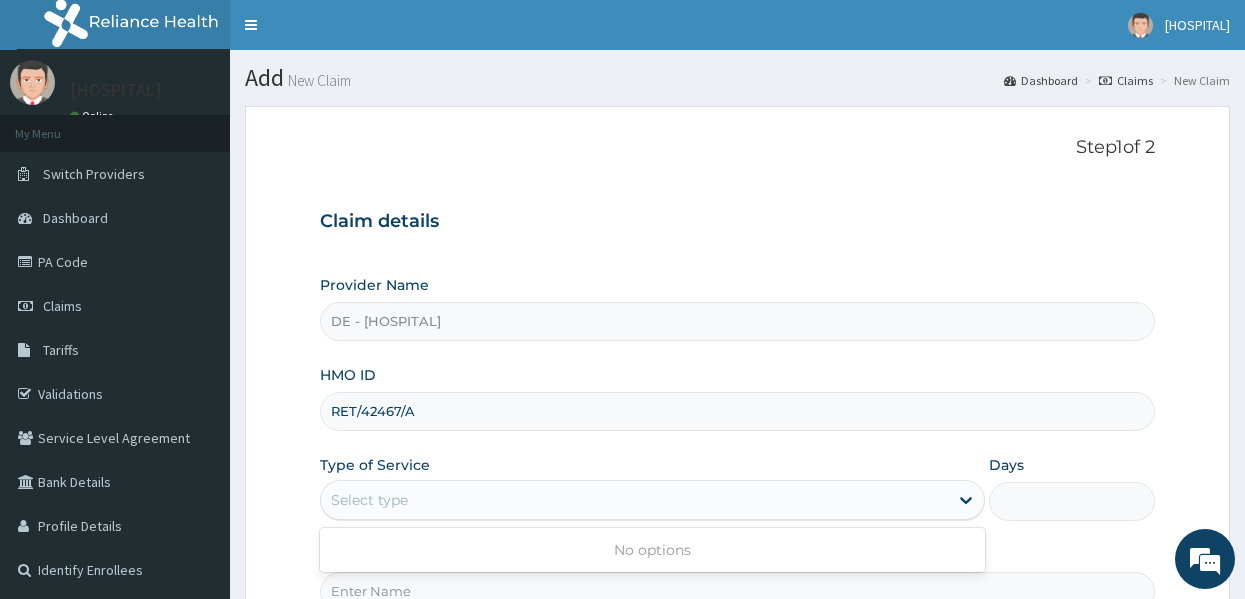 click on "Select type" at bounding box center [634, 500] 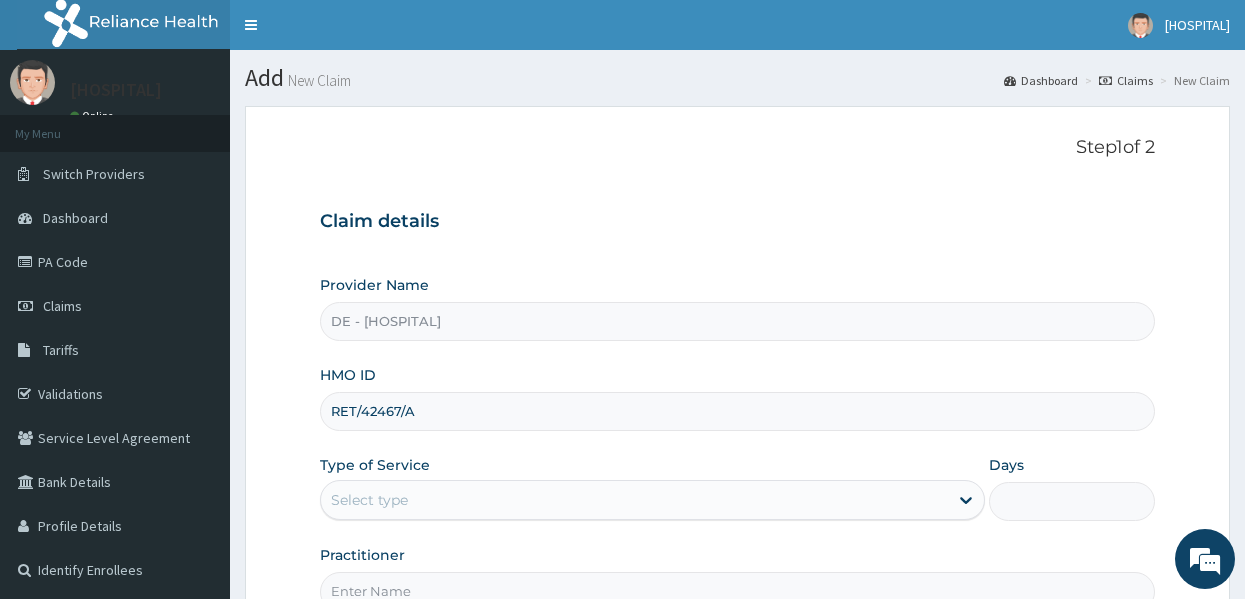 click on "Select type" at bounding box center [634, 500] 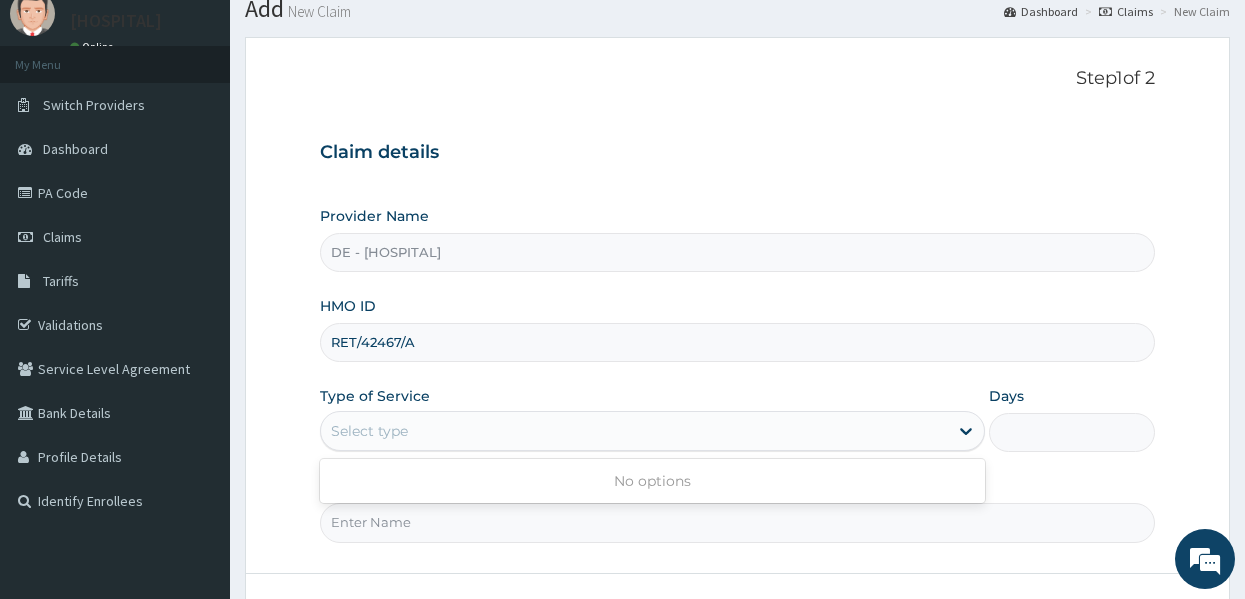 scroll, scrollTop: 101, scrollLeft: 0, axis: vertical 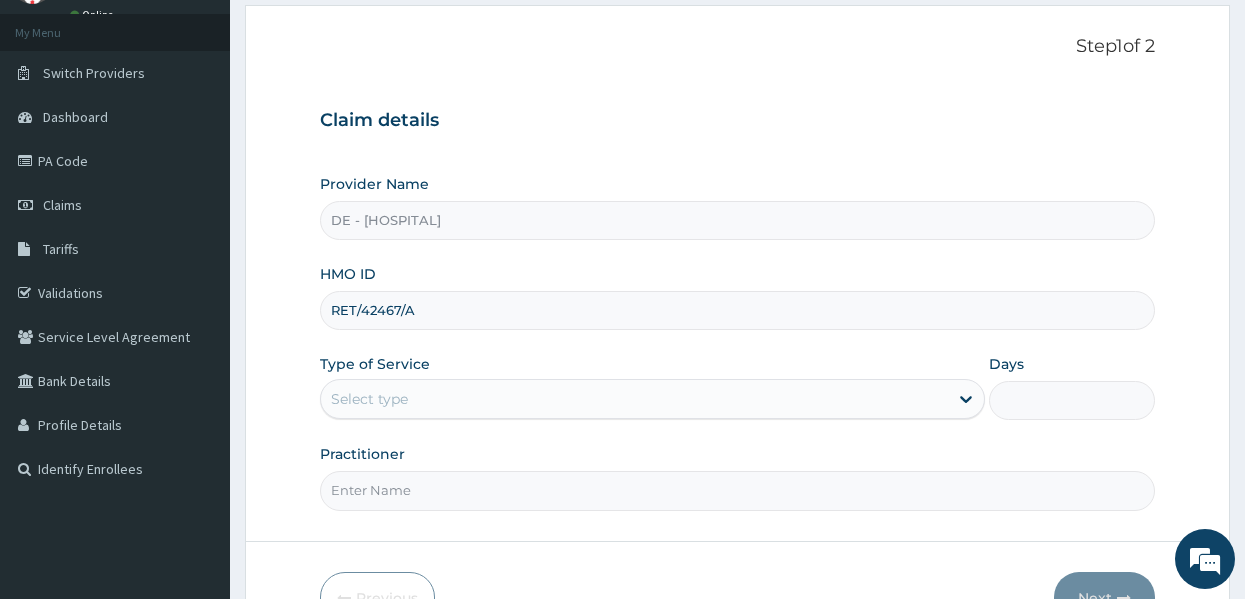 click on "Practitioner" at bounding box center [738, 490] 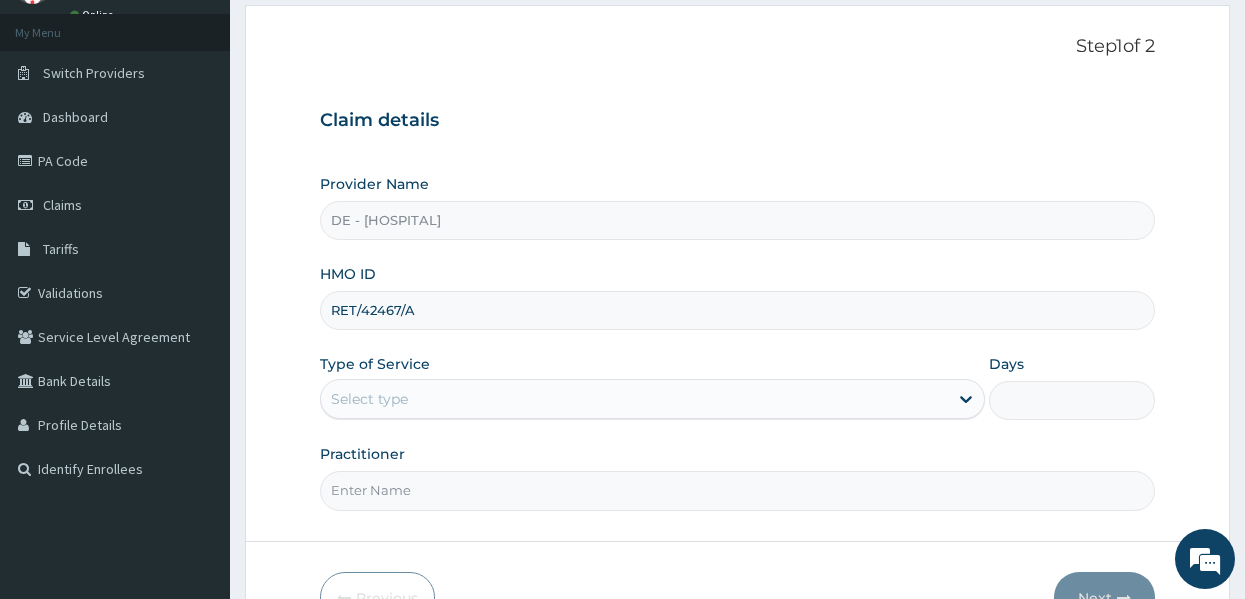 type on "DR [LAST]" 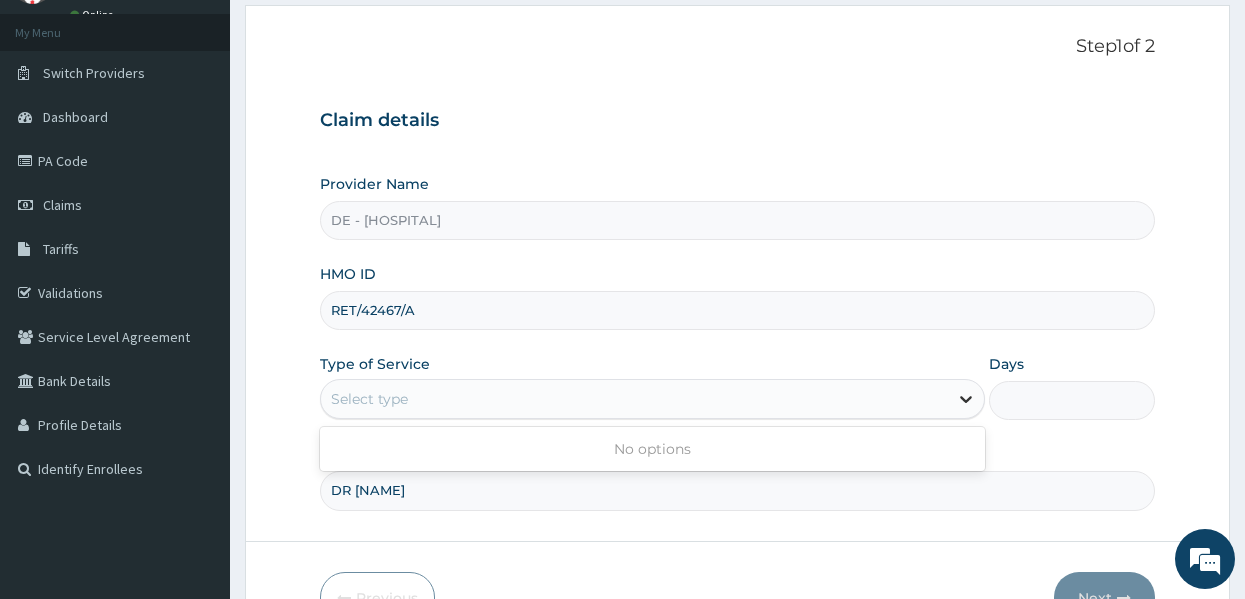 click 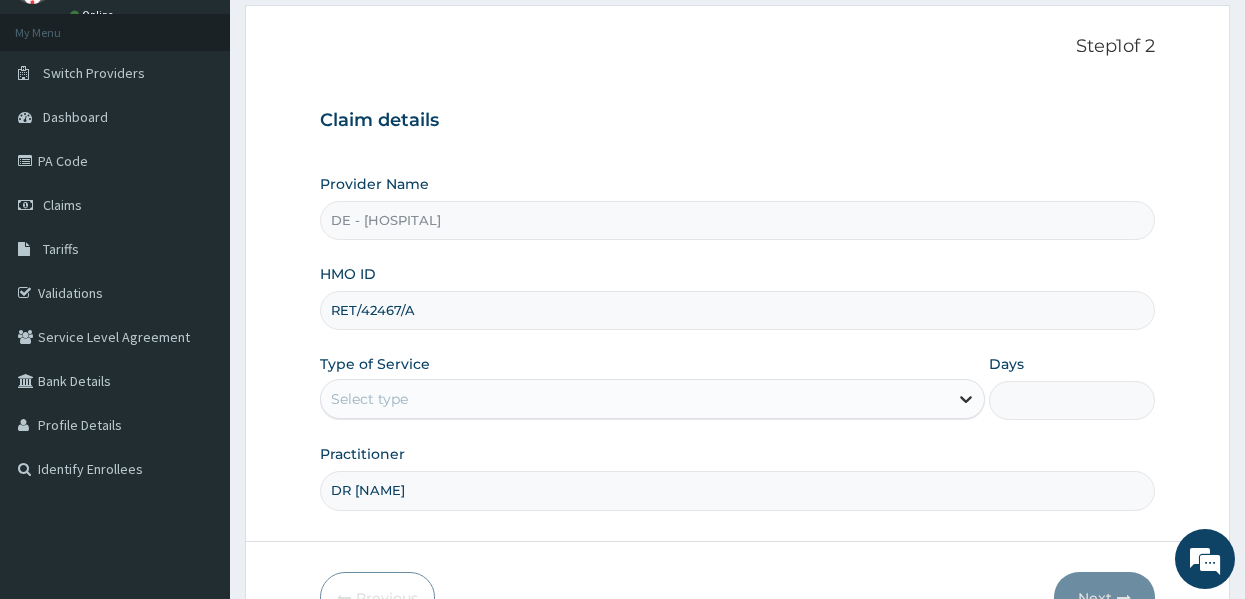 click 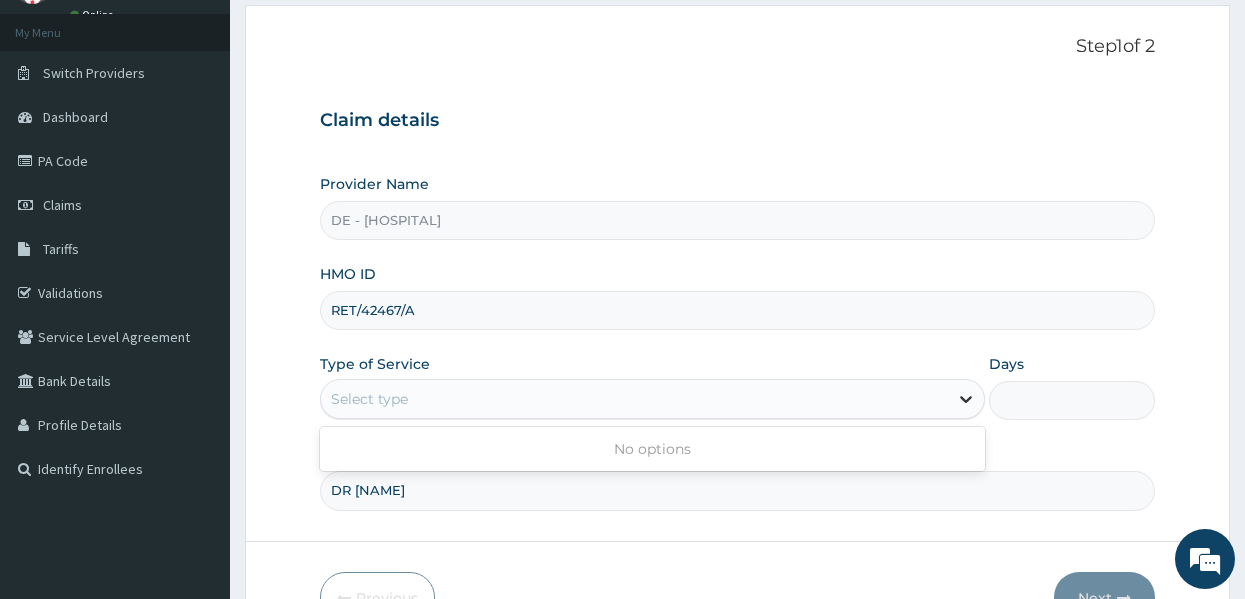 click 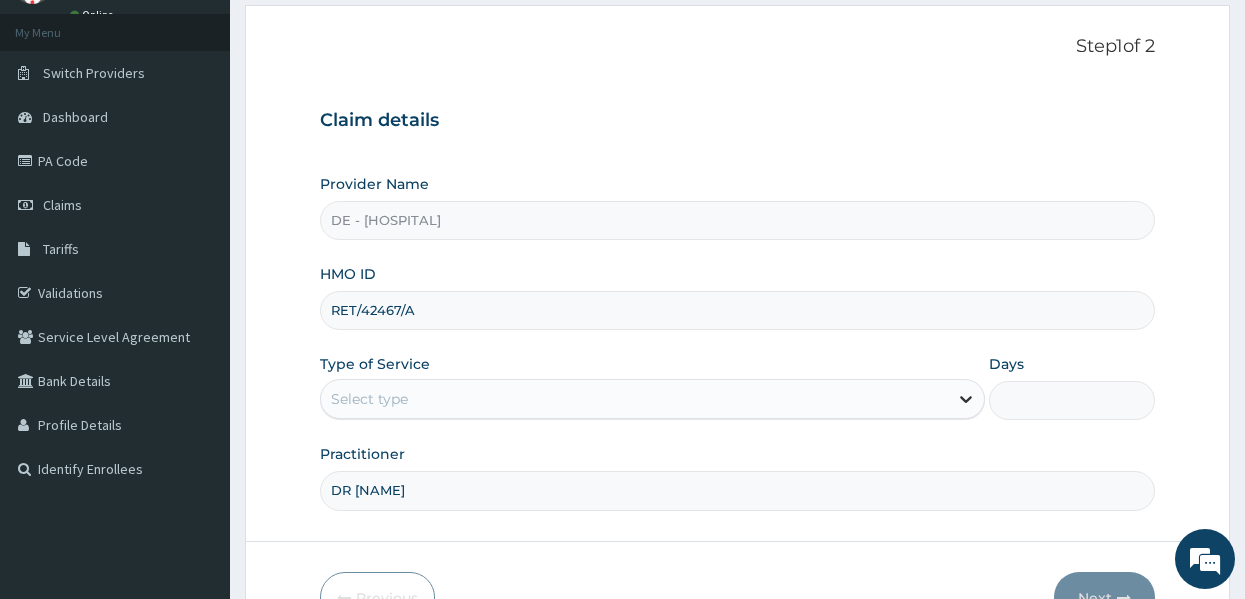 click 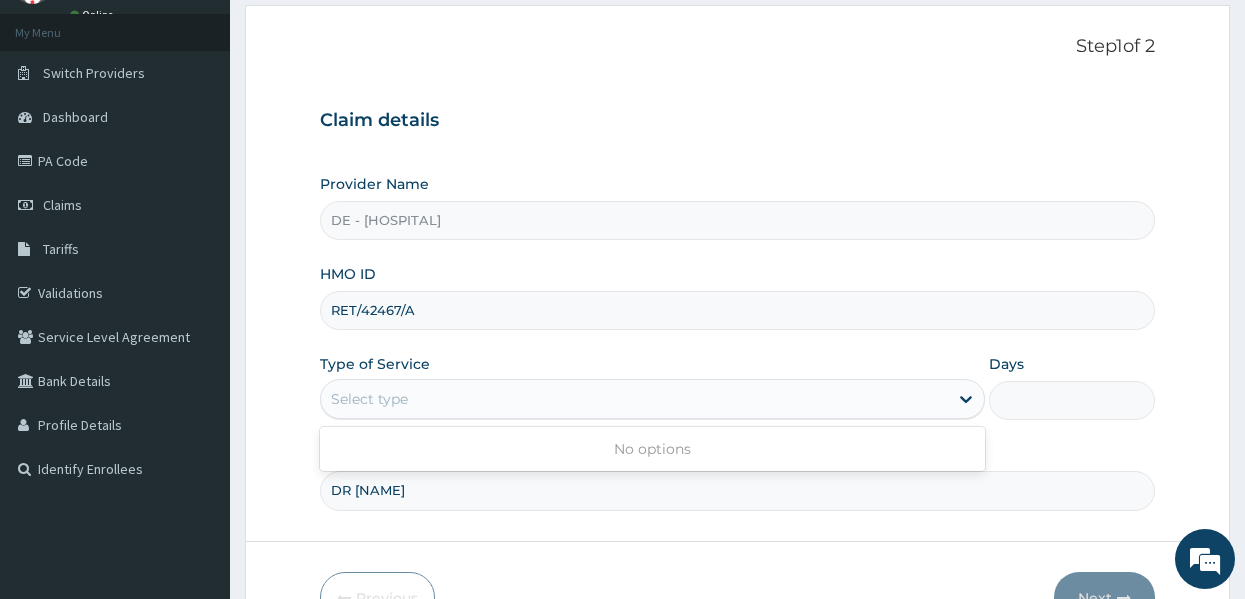 drag, startPoint x: 962, startPoint y: 395, endPoint x: 600, endPoint y: 297, distance: 375.03067 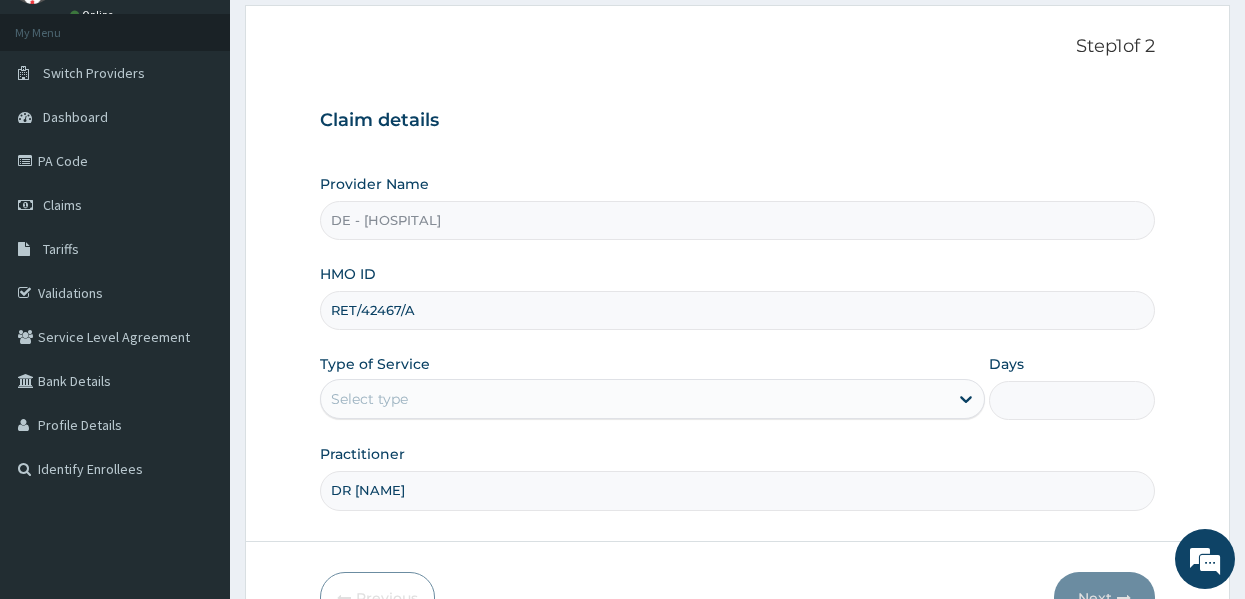 click on "Type of Service Select type" at bounding box center [652, 387] 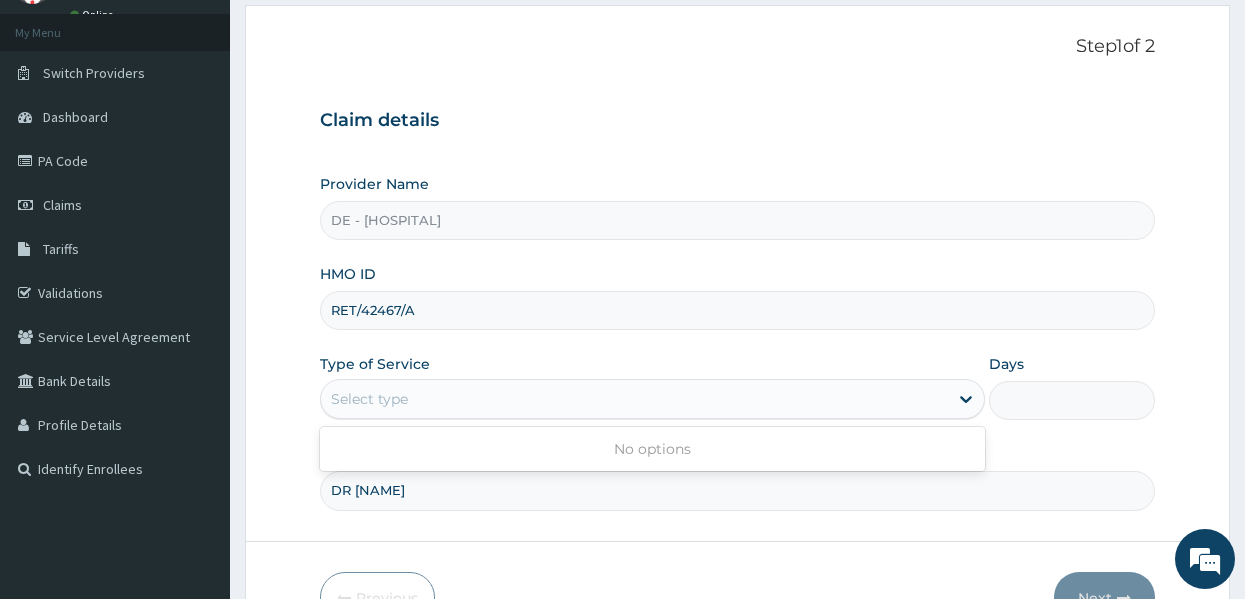 click on "Select type" at bounding box center [634, 399] 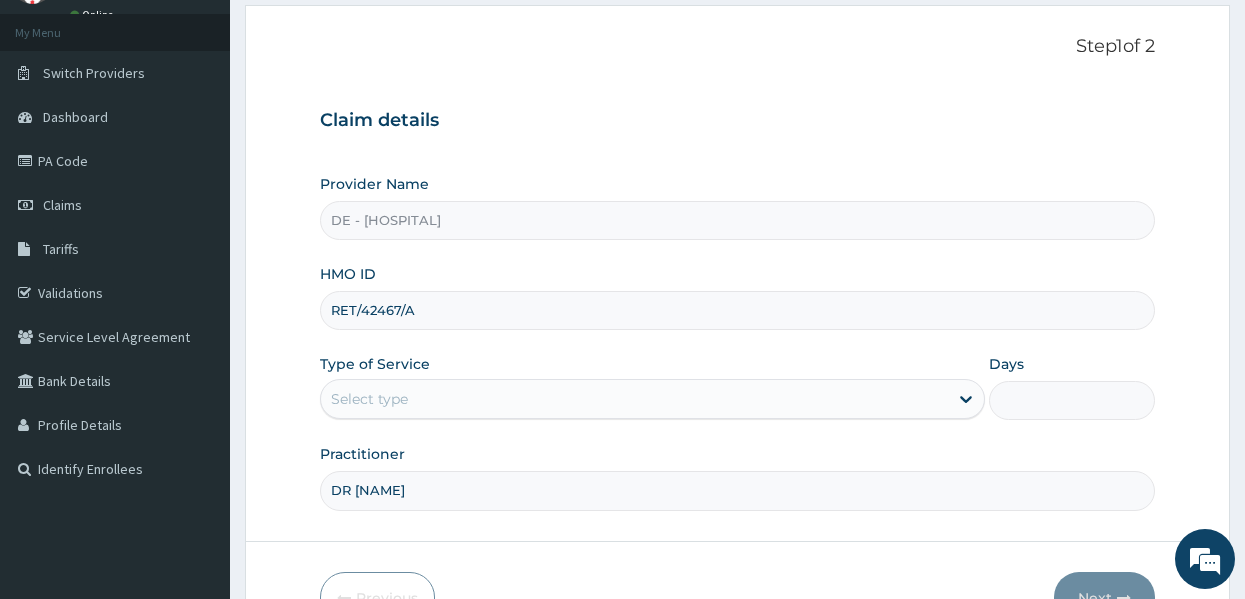 click on "RET/42467/A" at bounding box center [738, 310] 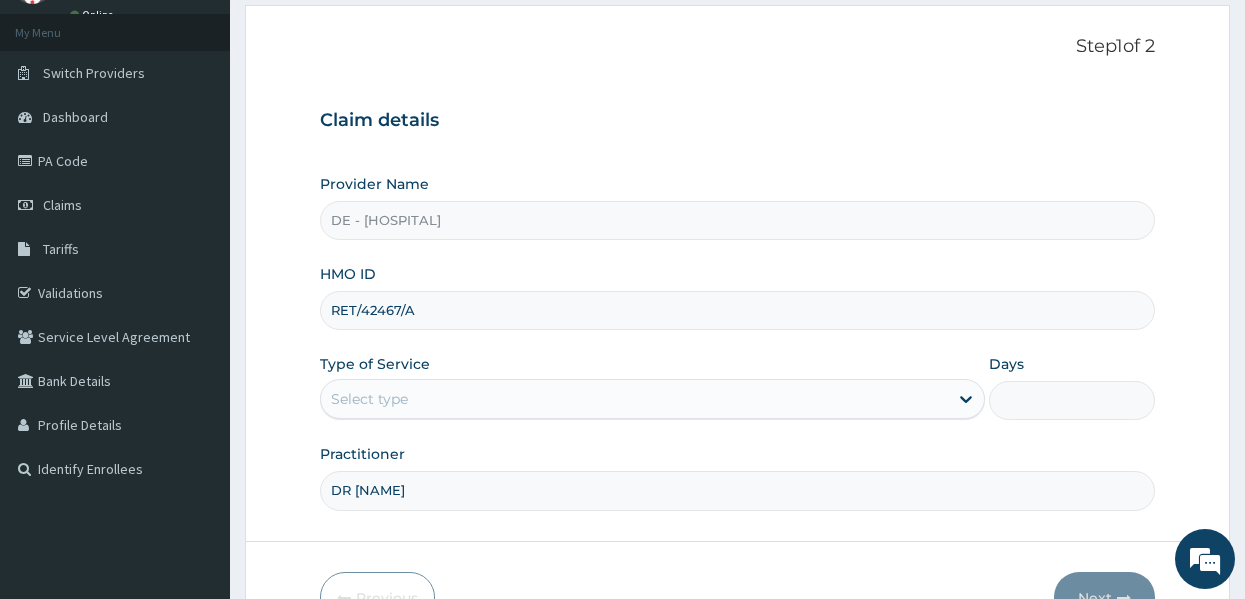 click on "RET/42467/A" at bounding box center [738, 310] 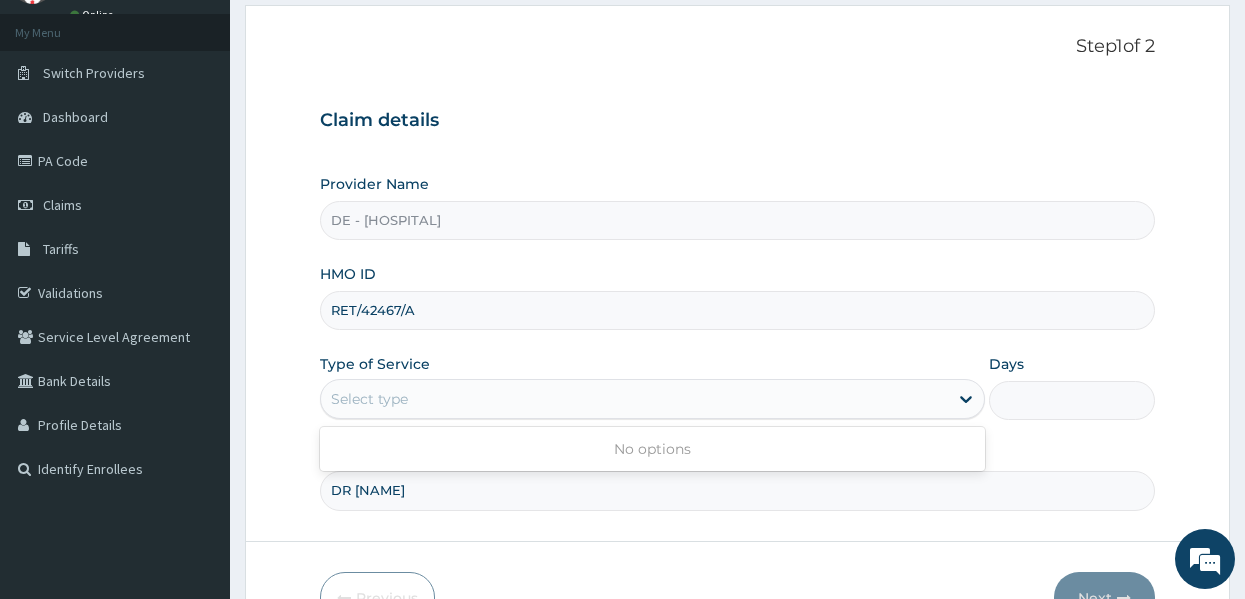 click on "Select type" at bounding box center (634, 399) 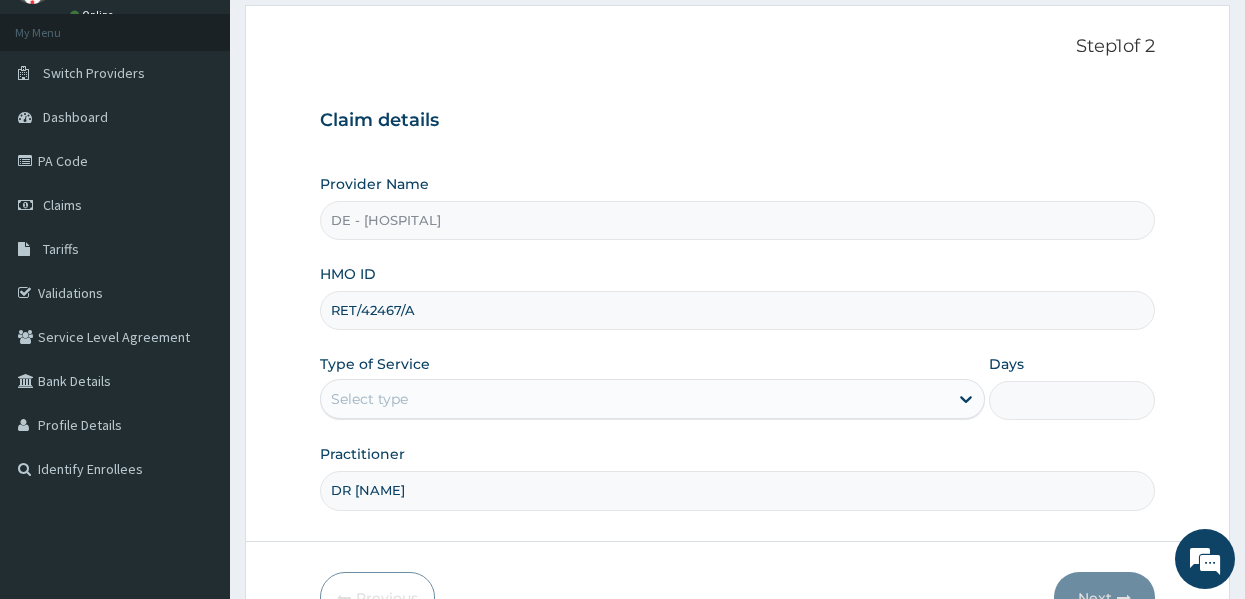 click on "Select type" at bounding box center [634, 399] 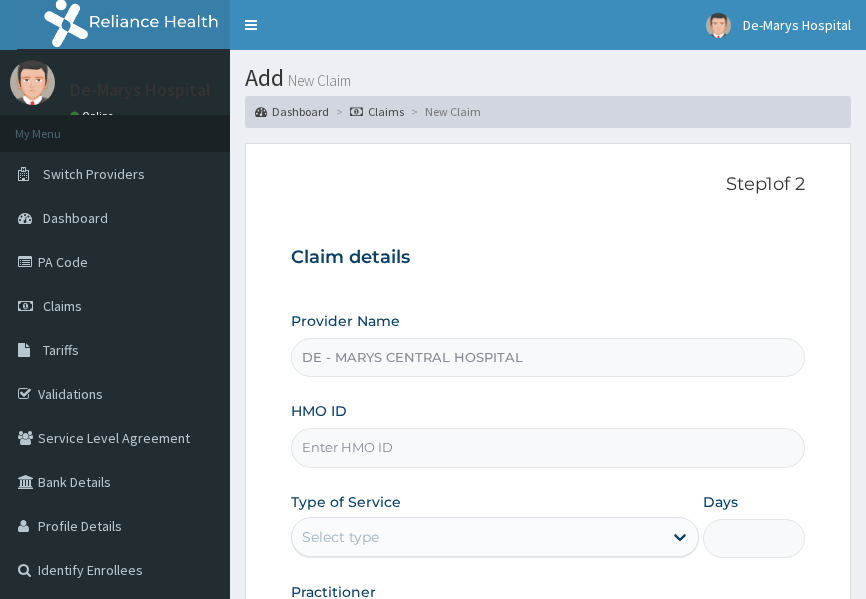 scroll, scrollTop: 0, scrollLeft: 0, axis: both 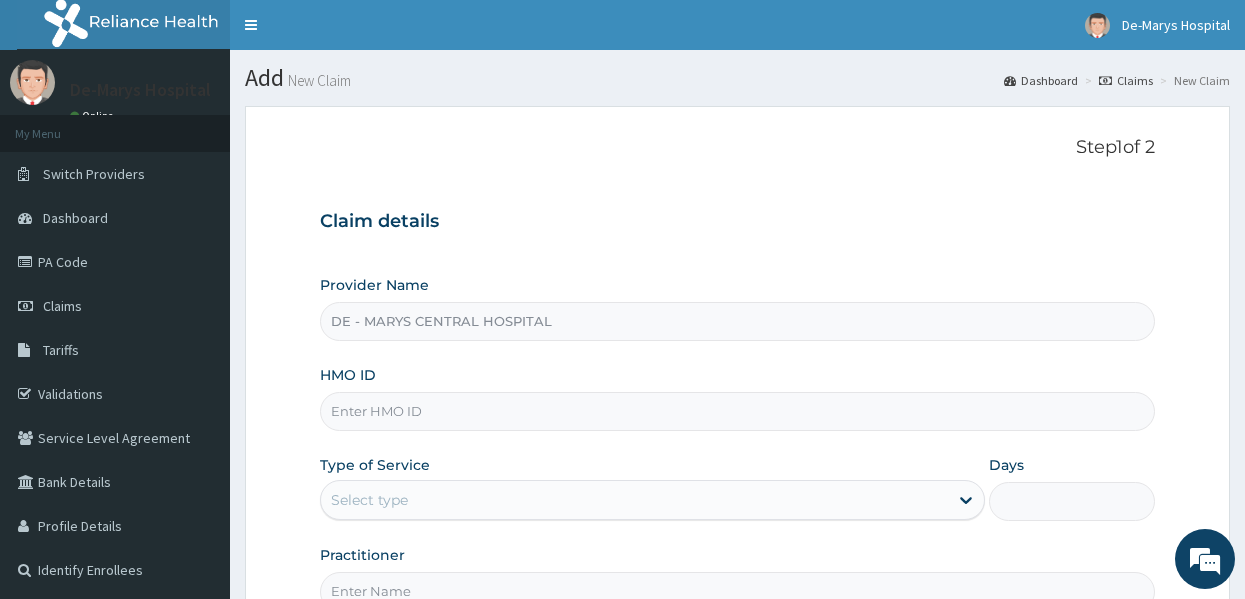 click on "Provider Name DE - MARYS CENTRAL HOSPITAL HMO ID Type of Service Select type Days Practitioner" at bounding box center [738, 443] 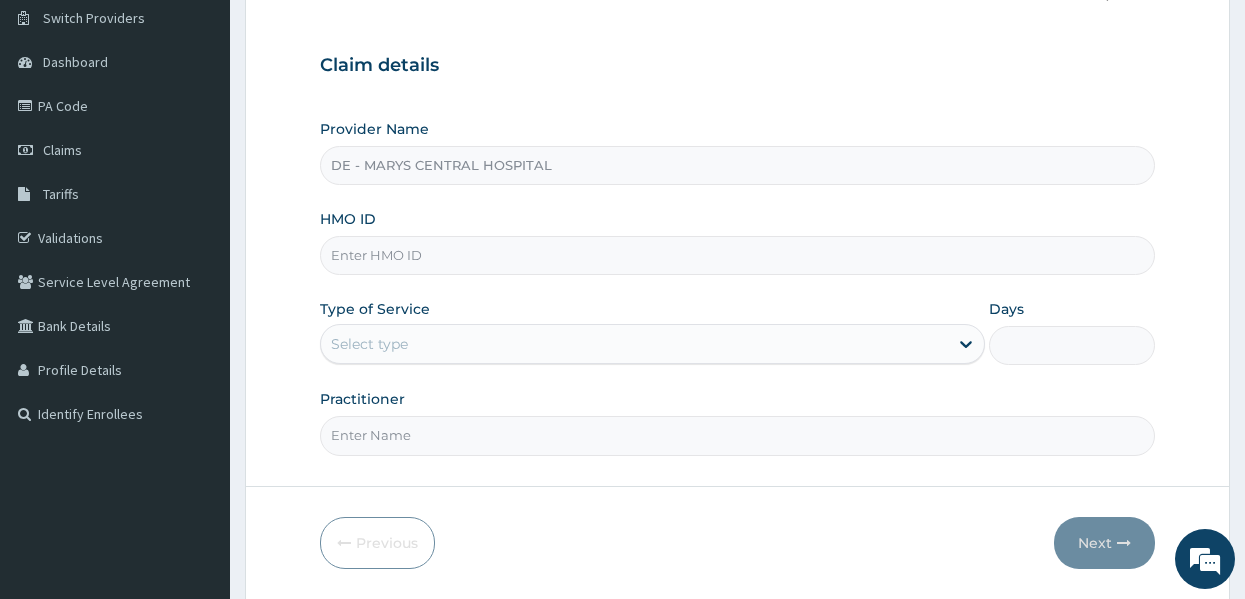 scroll, scrollTop: 160, scrollLeft: 0, axis: vertical 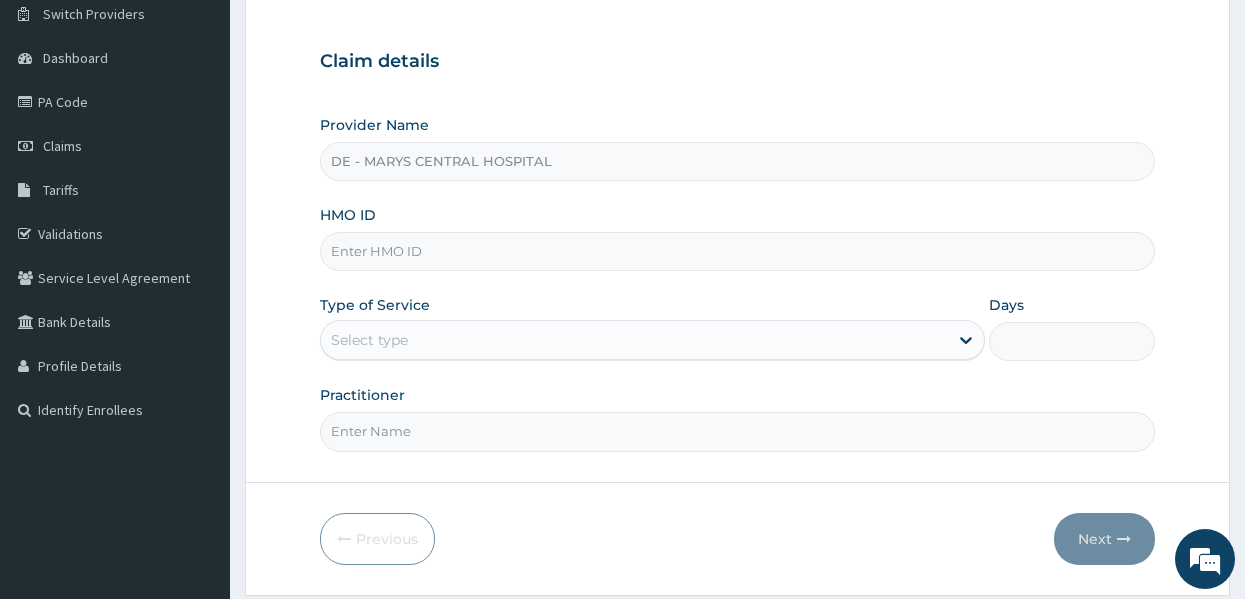 click on "HMO ID" at bounding box center [738, 251] 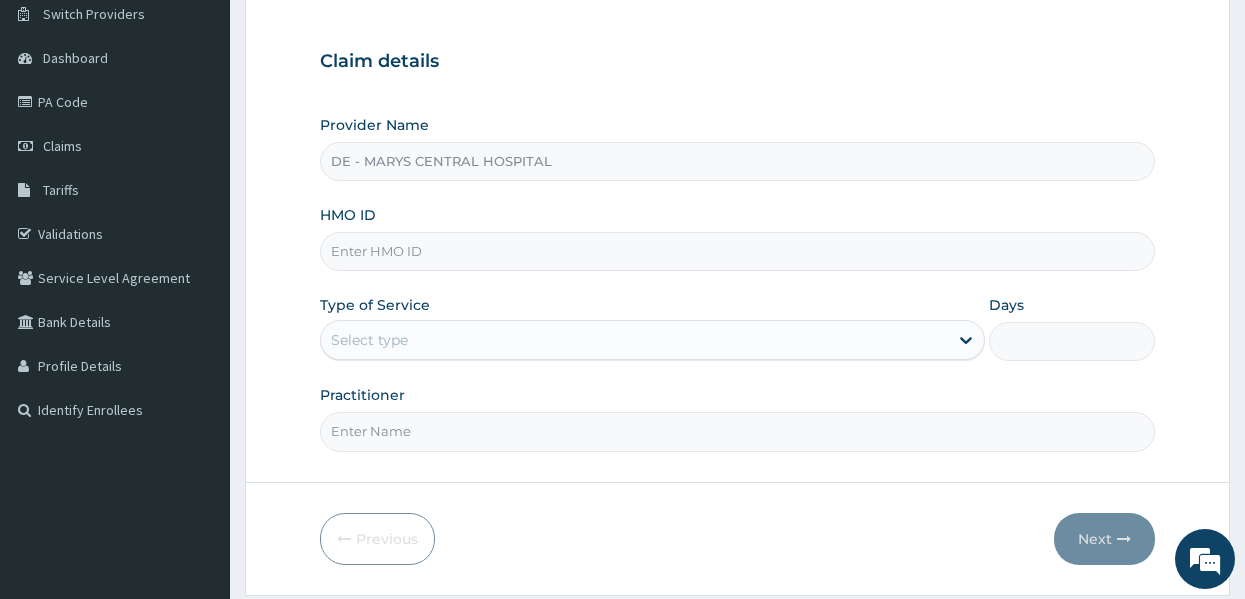 scroll, scrollTop: 0, scrollLeft: 0, axis: both 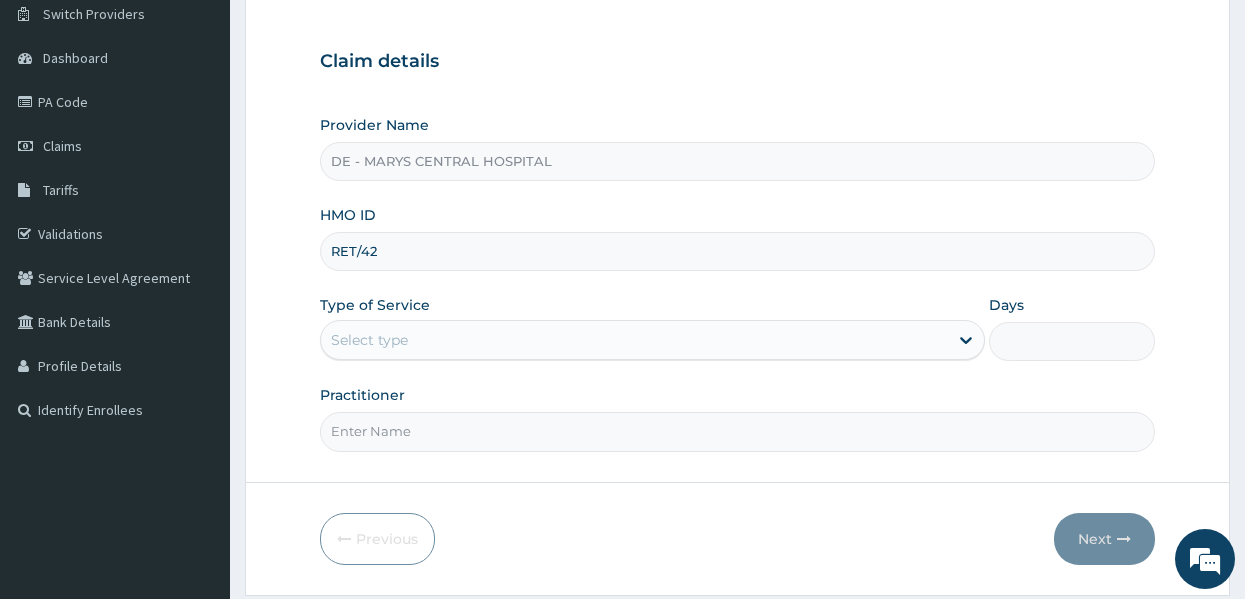 type on "RET/42467/A" 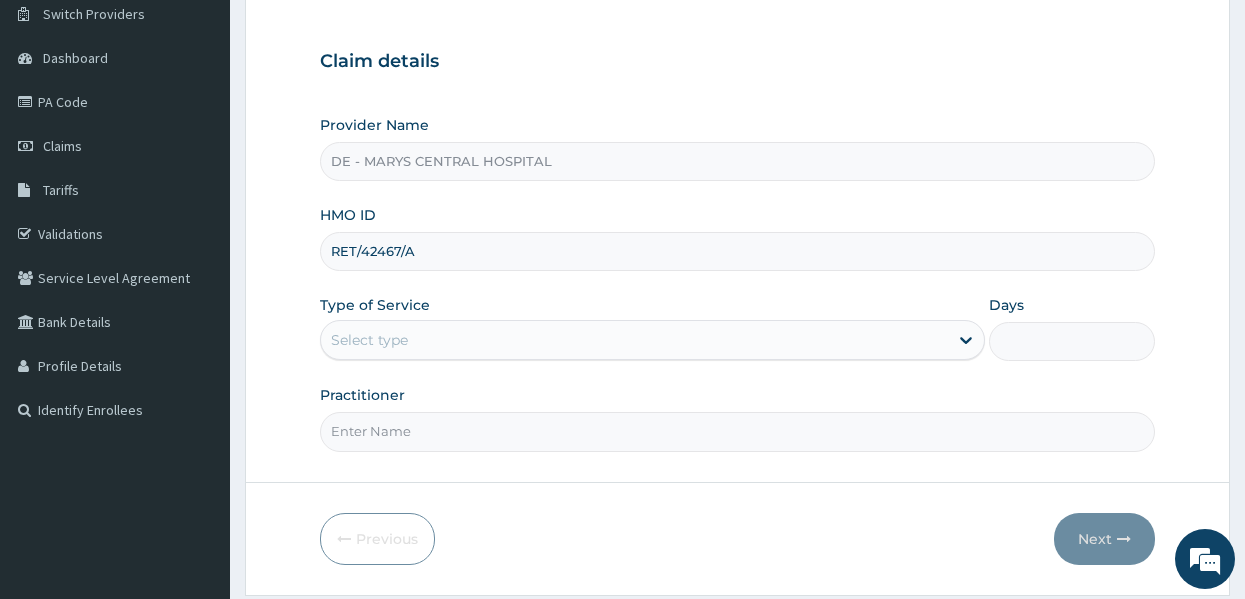 click on "Select type" at bounding box center (634, 340) 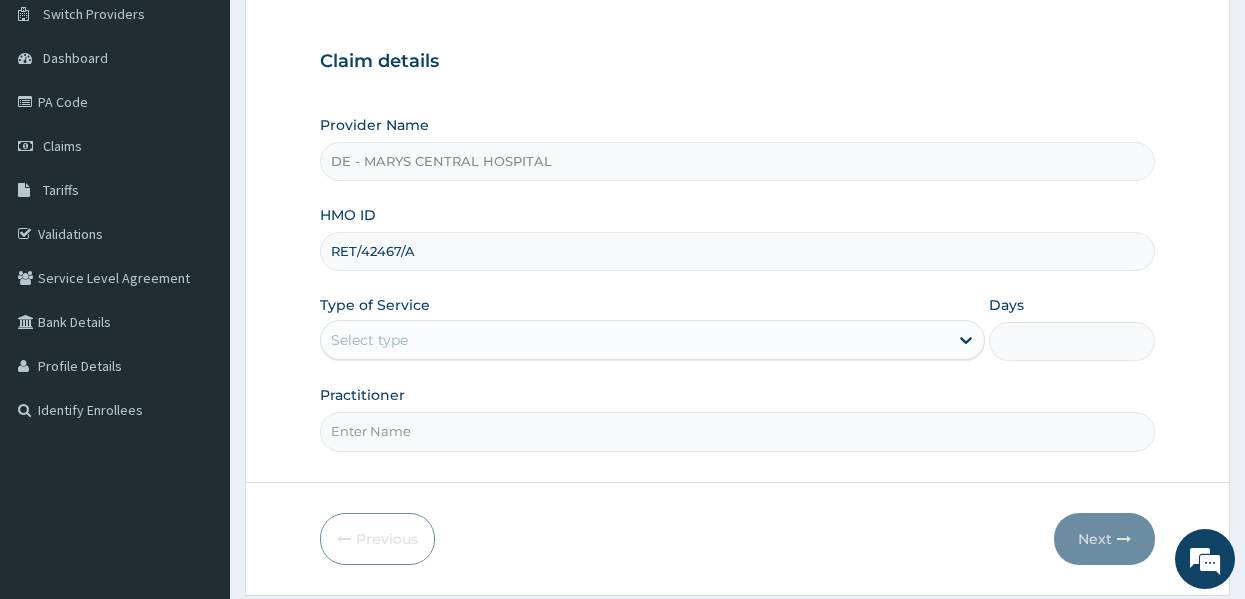 click on "Select type" at bounding box center [634, 340] 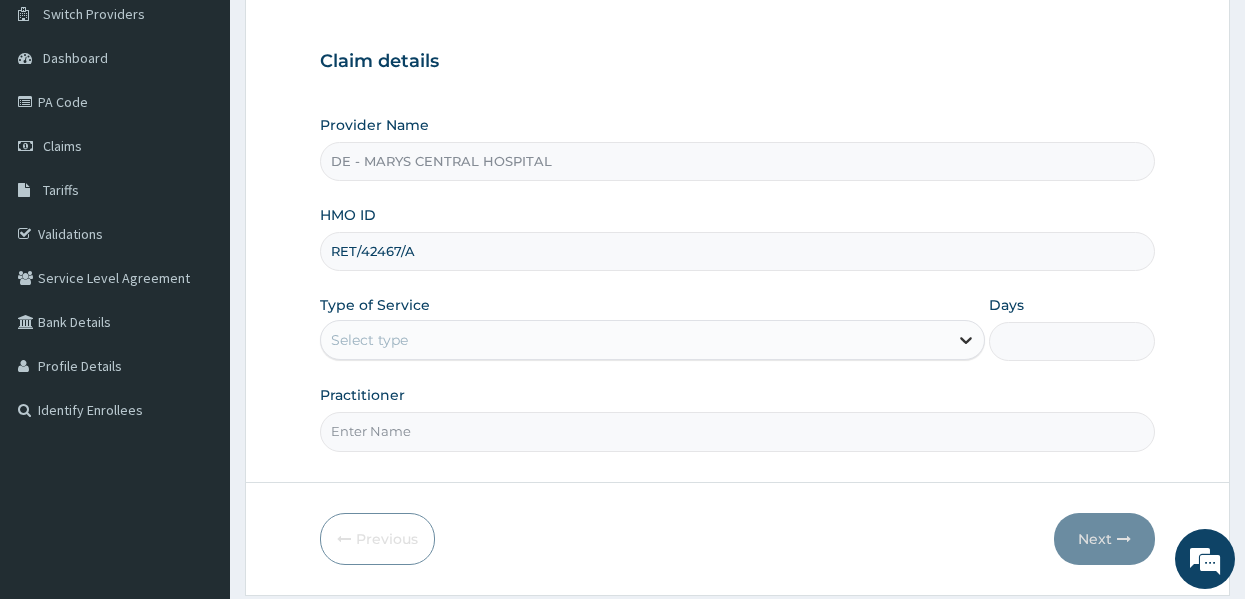 click 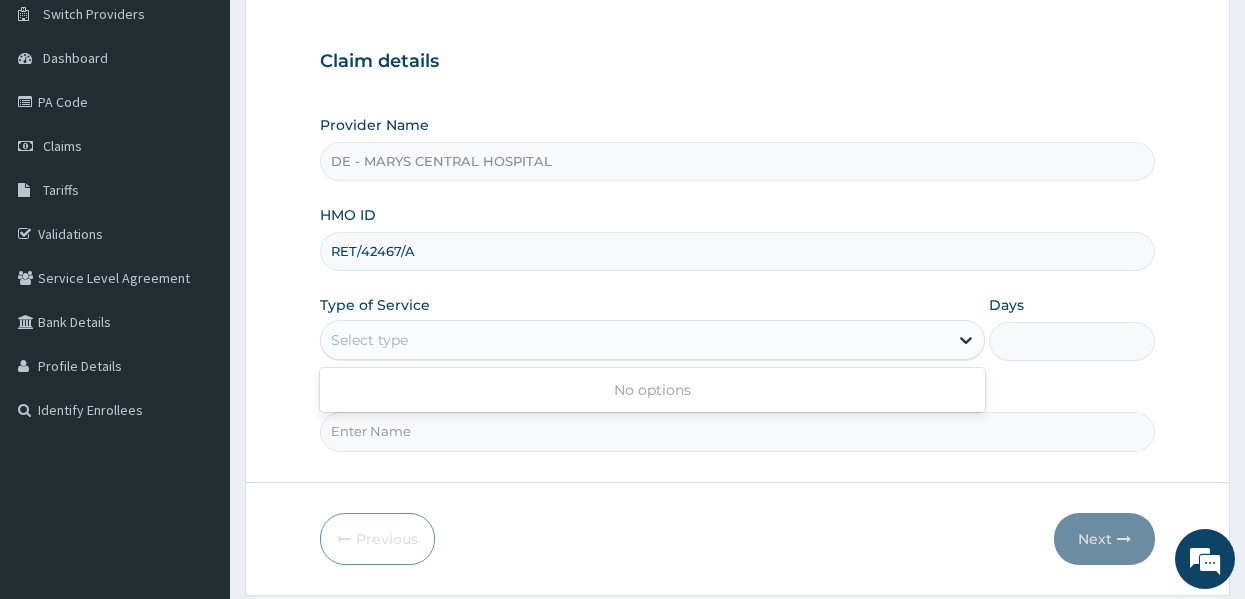 click 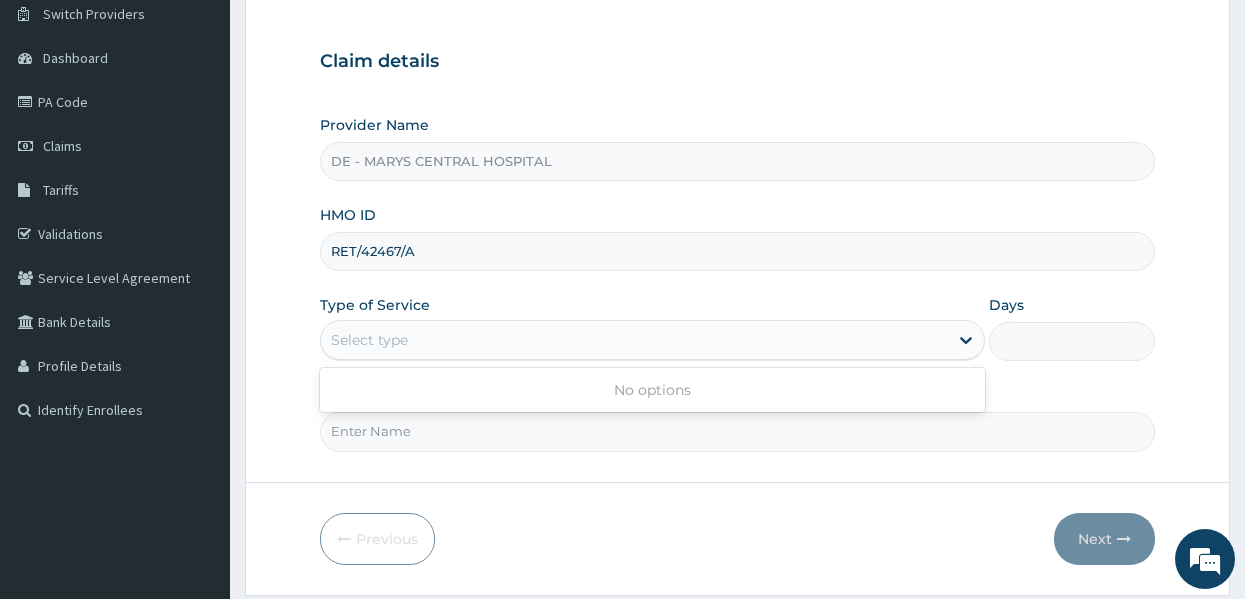 click on "Practitioner" at bounding box center [738, 431] 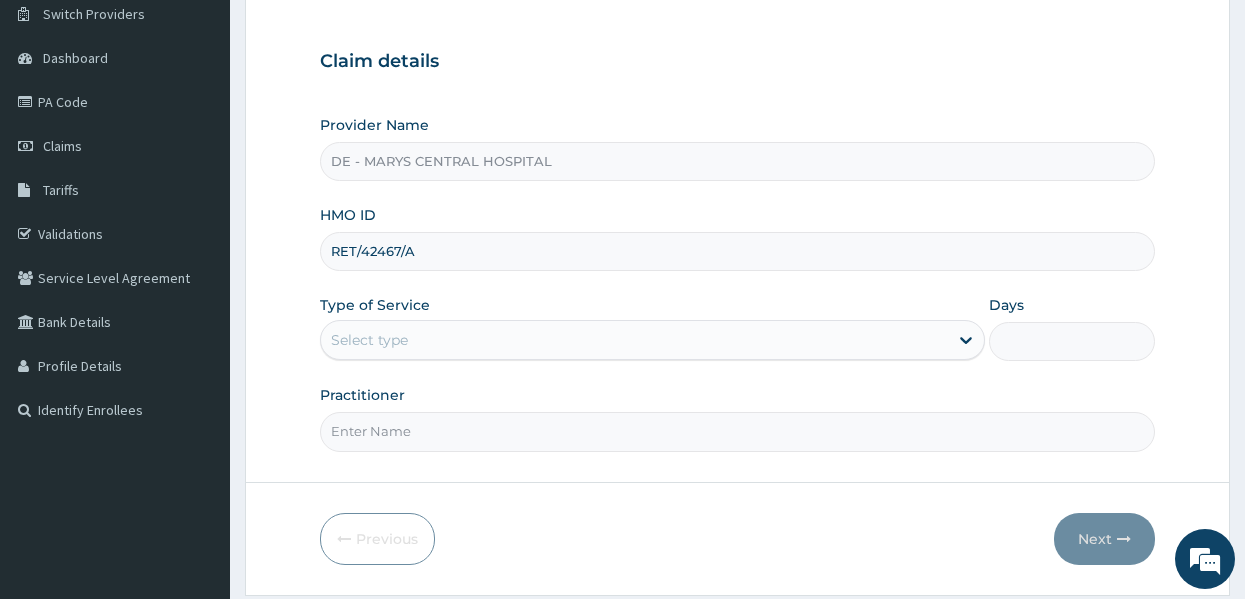 type on "DR MUSA" 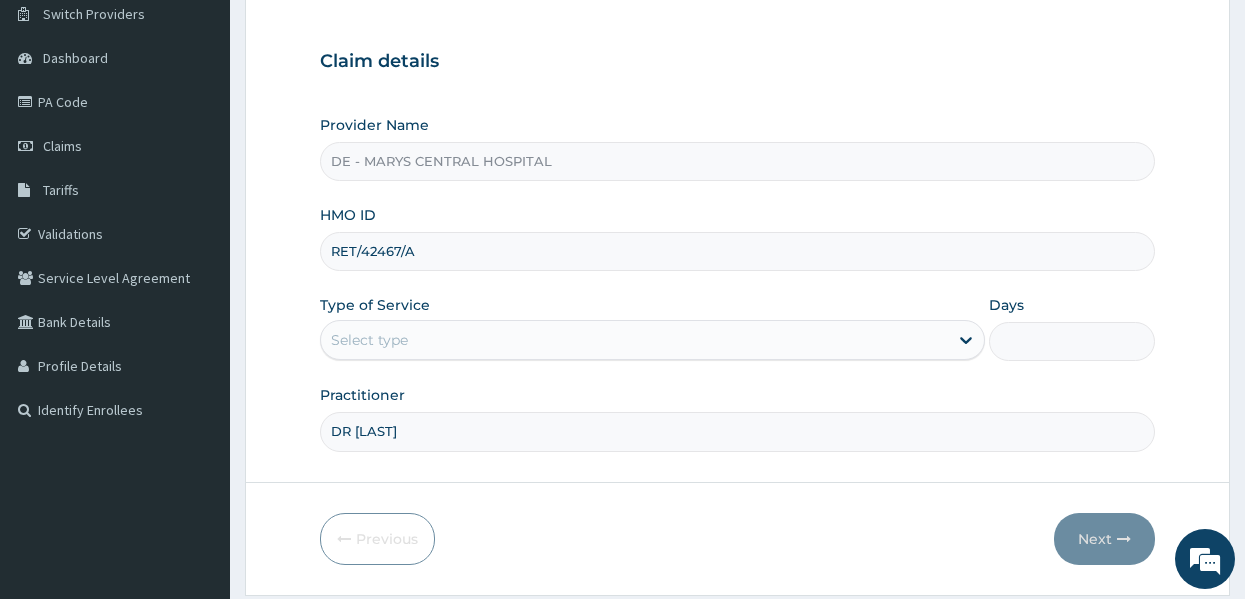 click on "Days" at bounding box center (1072, 341) 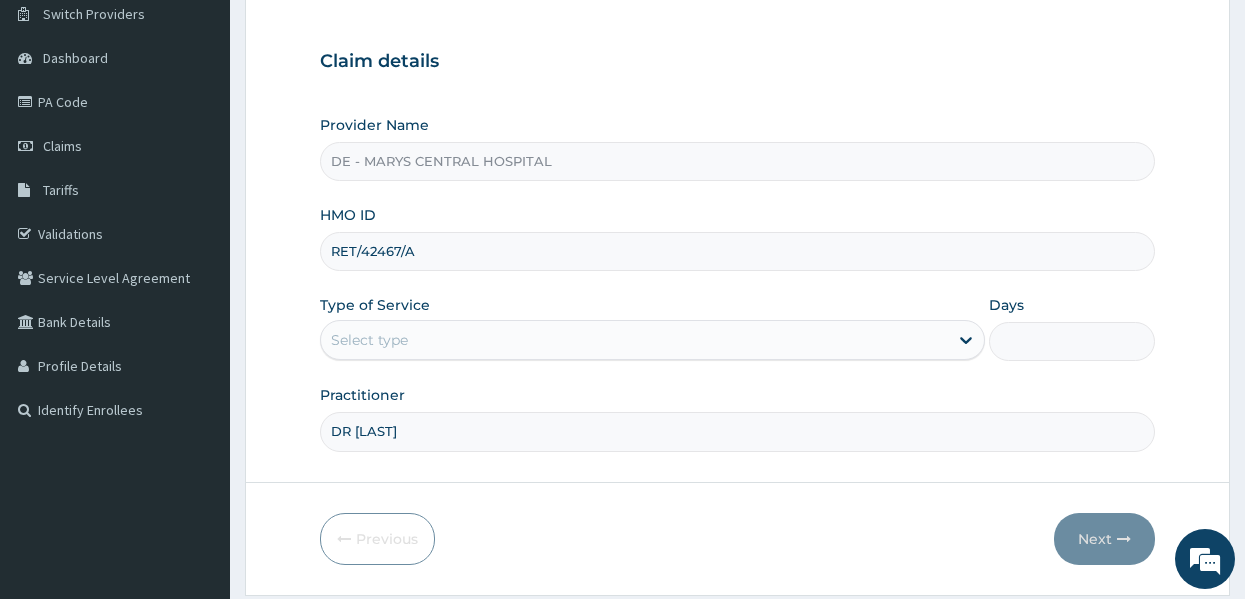 type on "2" 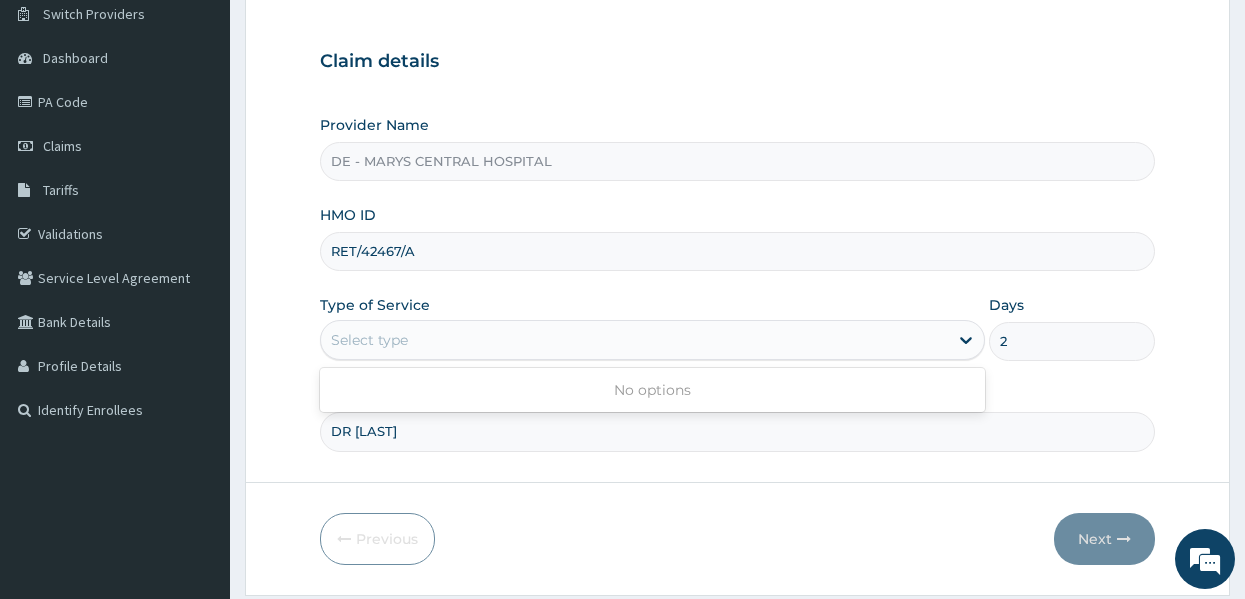 click on "Select type" at bounding box center [634, 340] 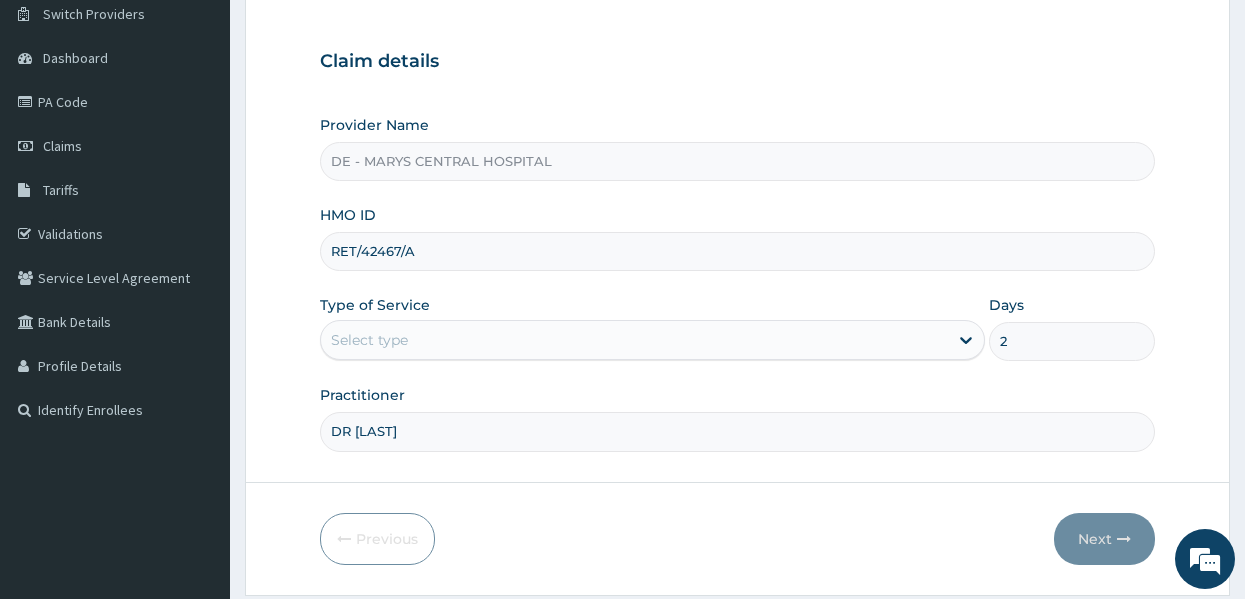 click on "Select type" at bounding box center (634, 340) 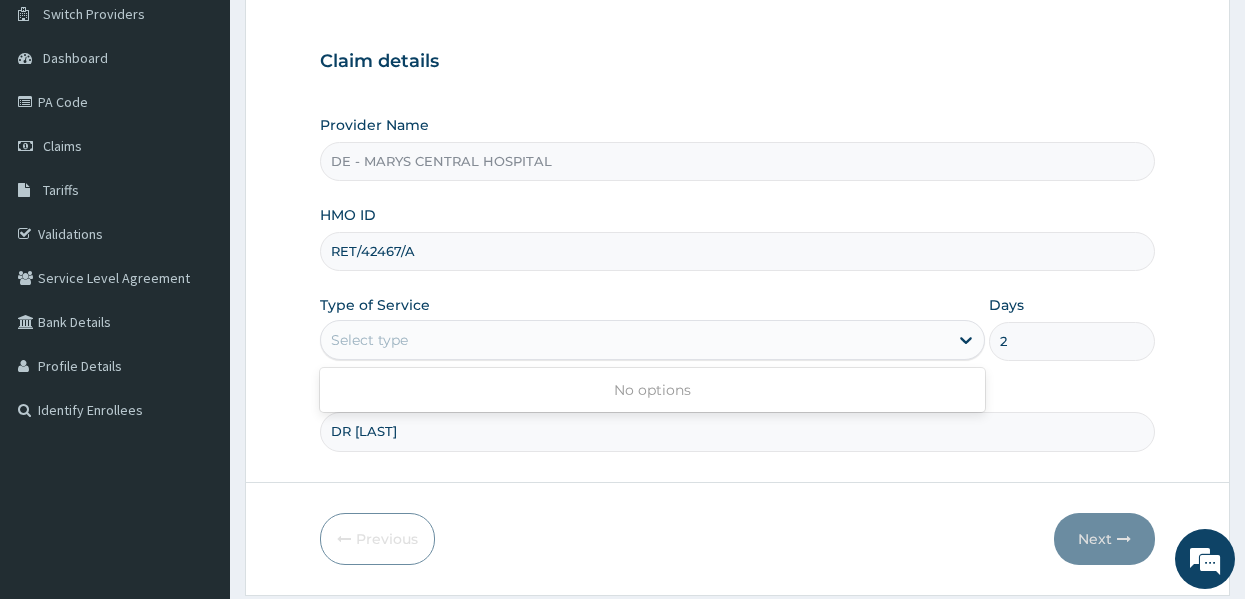 click on "Select type" at bounding box center (634, 340) 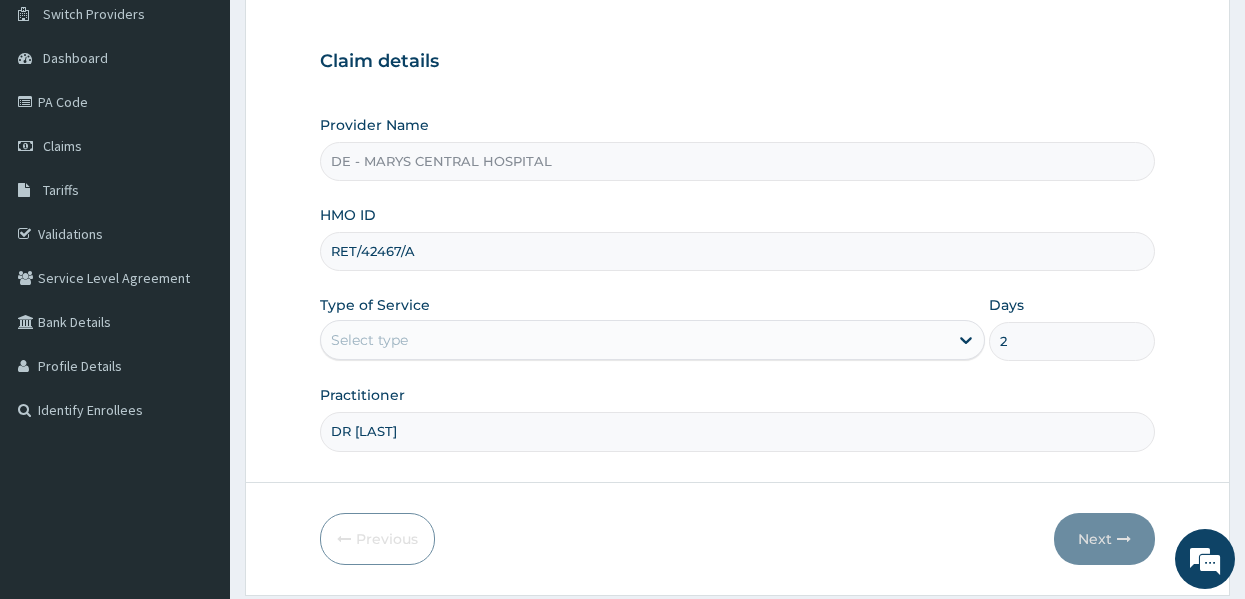 click on "Claim details Provider Name DE - MARYS CENTRAL HOSPITAL HMO ID RET/42467/A Type of Service Select type Days 2 Practitioner DR MUSA" at bounding box center (738, 241) 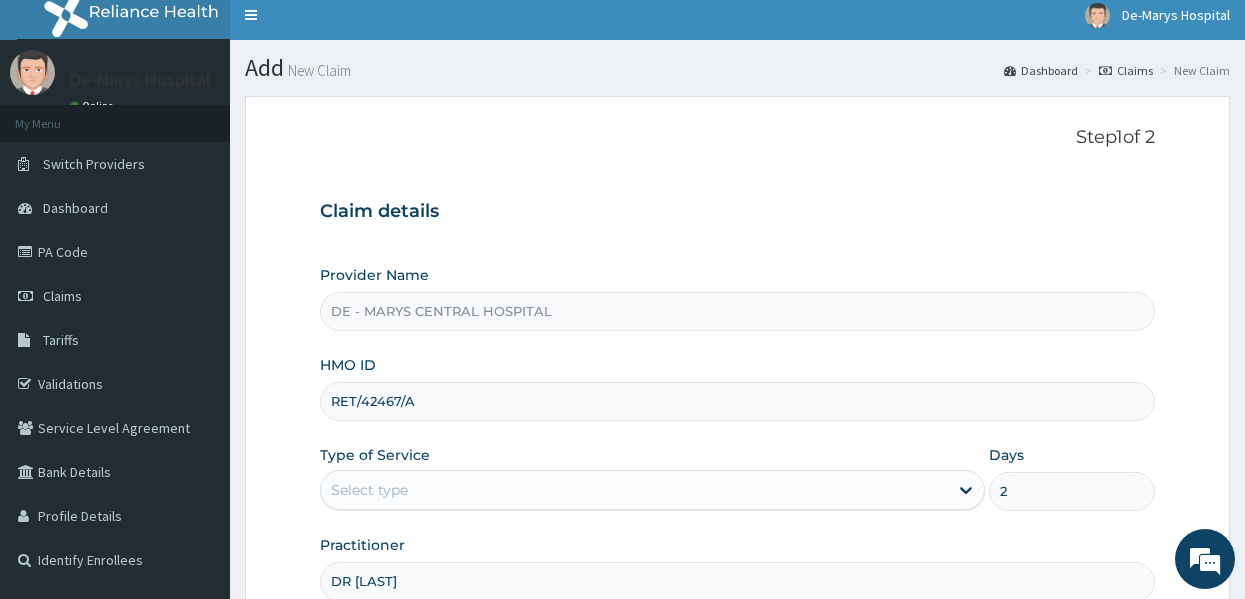 scroll, scrollTop: 0, scrollLeft: 0, axis: both 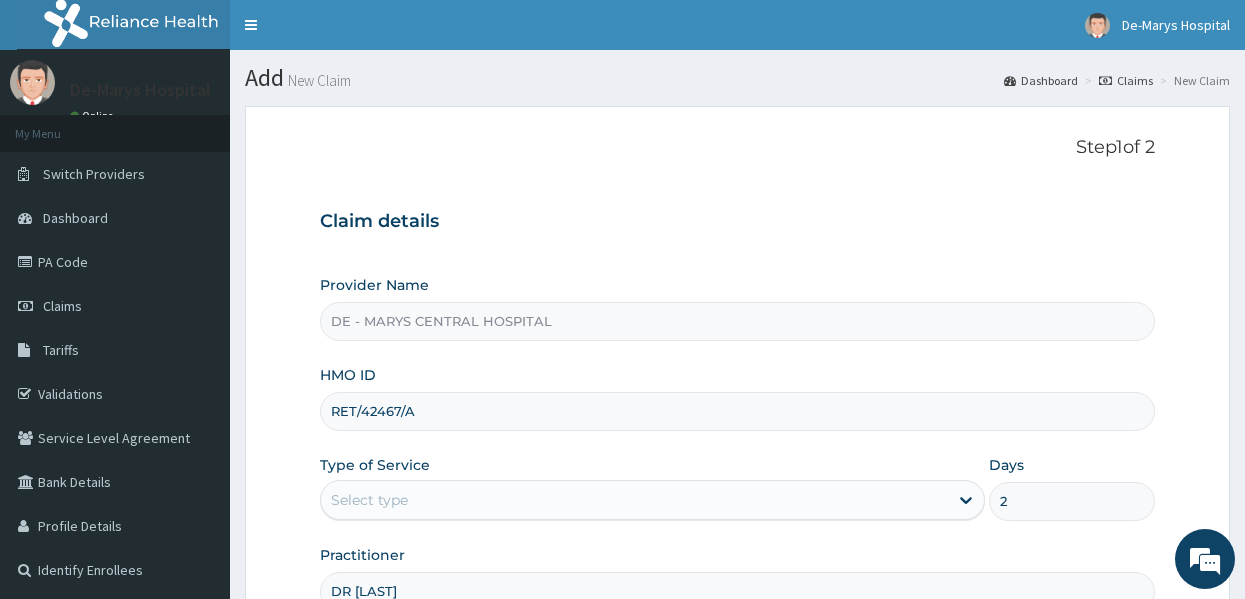 click on "RET/42467/A" at bounding box center [738, 411] 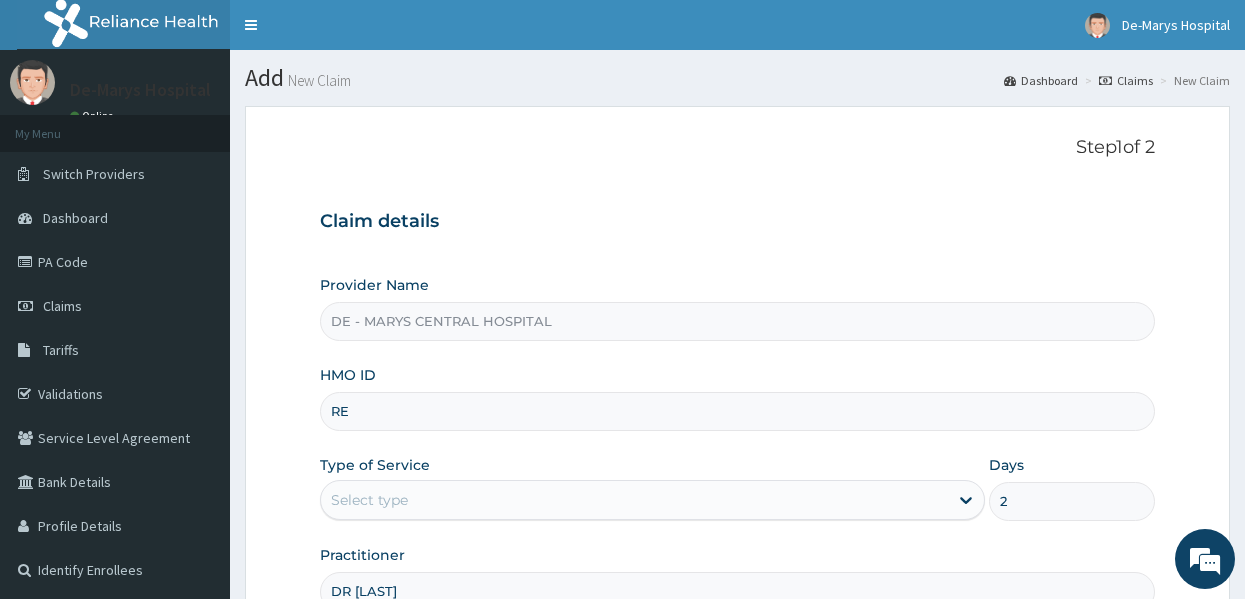 type on "R" 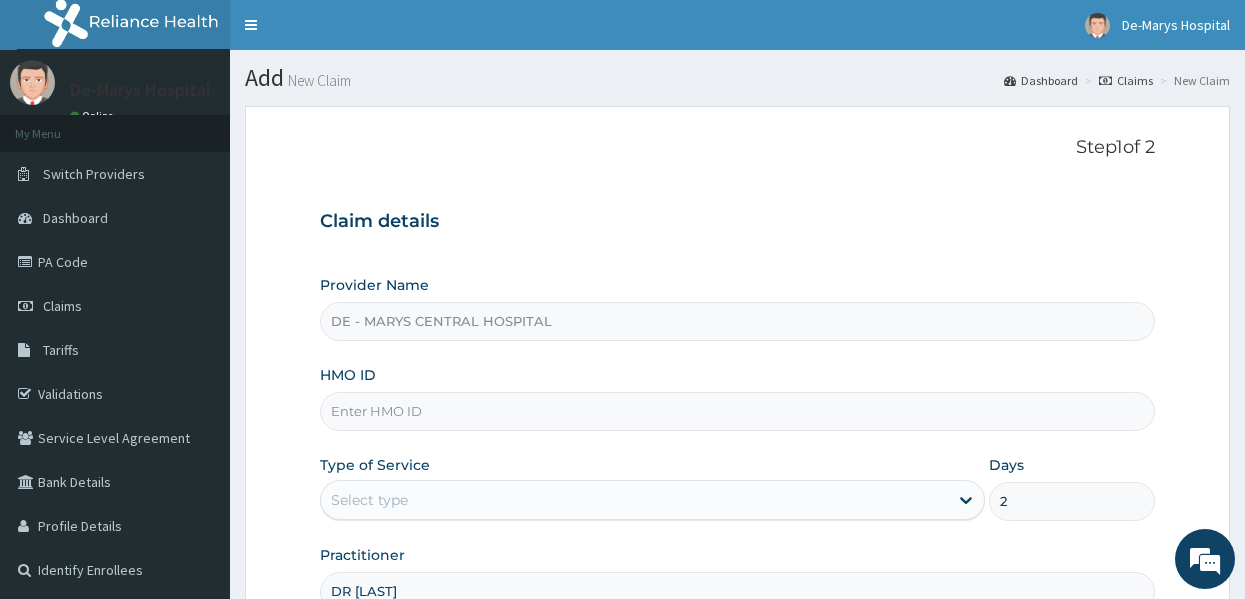 click on "HMO ID" at bounding box center (738, 411) 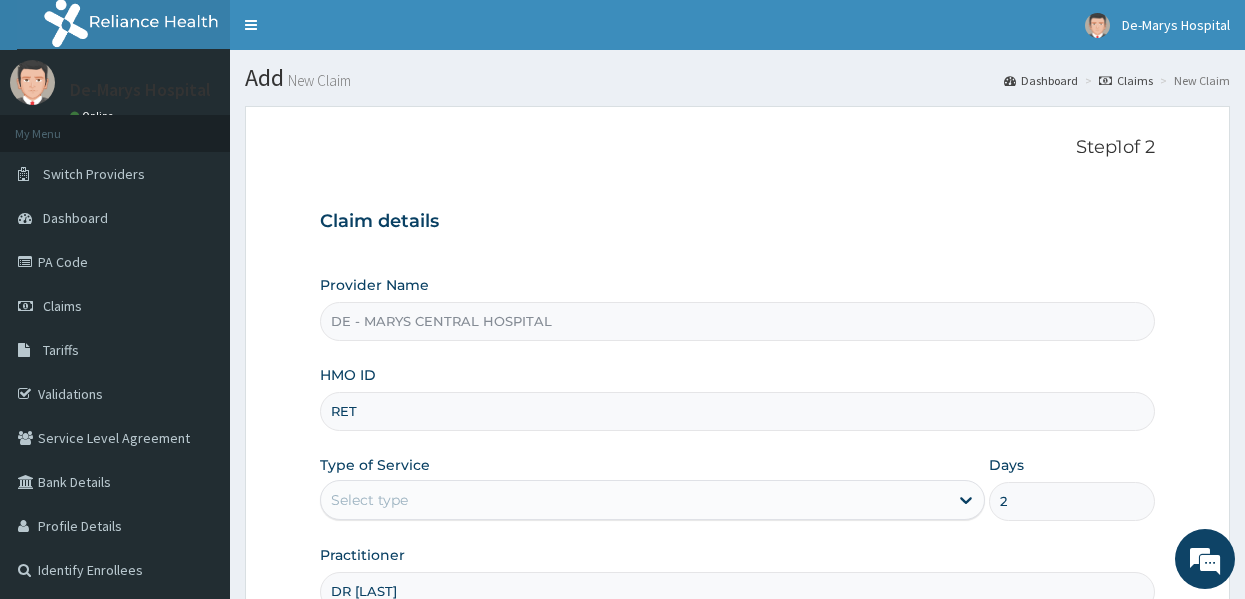 type on "RET/12169/A" 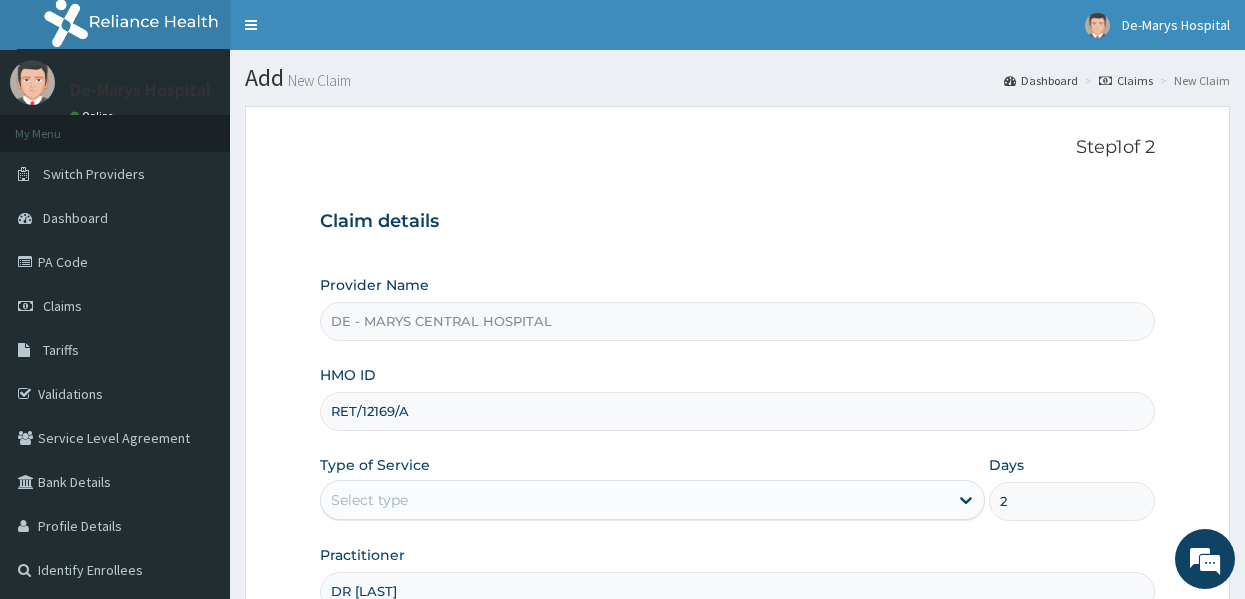 click on "Type of Service Select type" at bounding box center (652, 488) 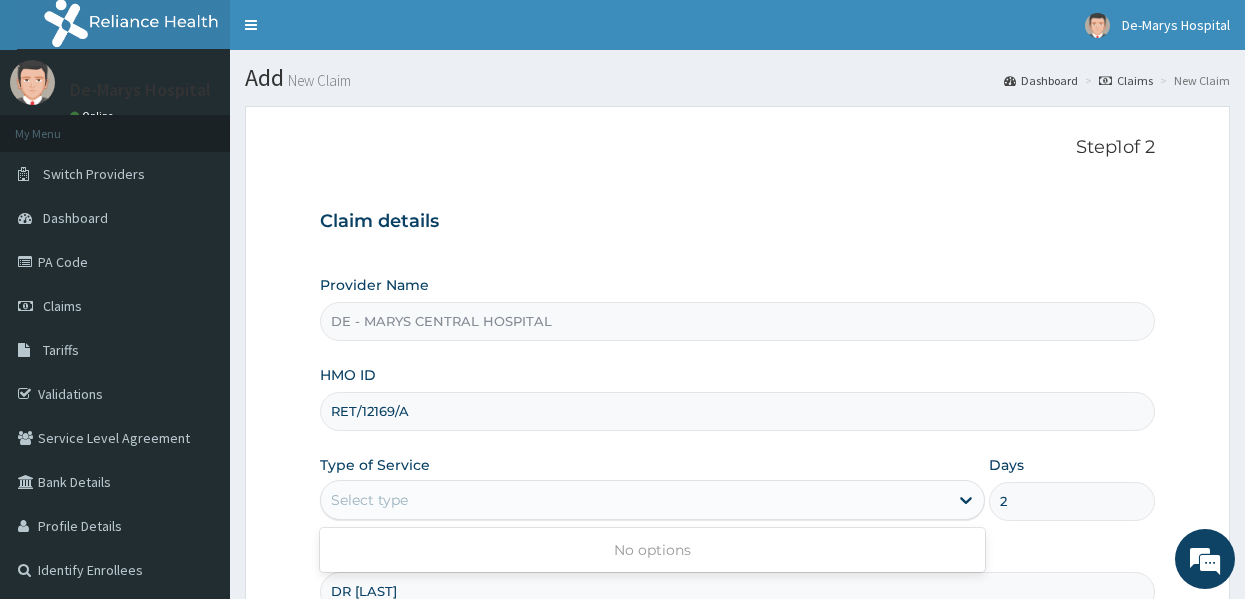 click on "Select type" at bounding box center [634, 500] 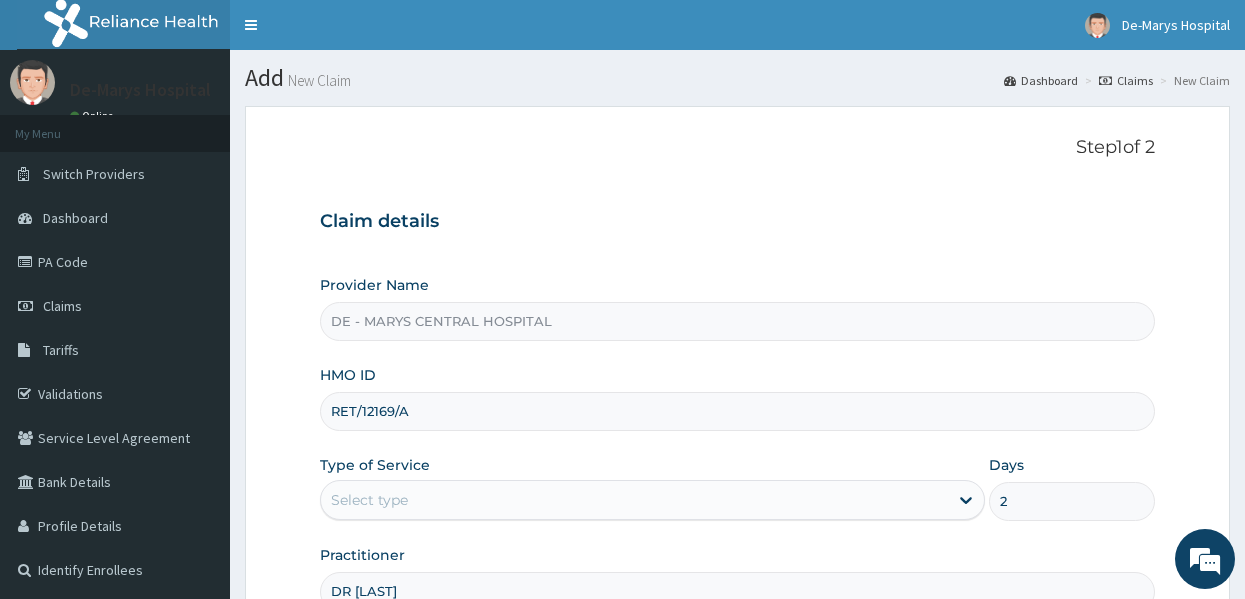 click on "Select type" at bounding box center [634, 500] 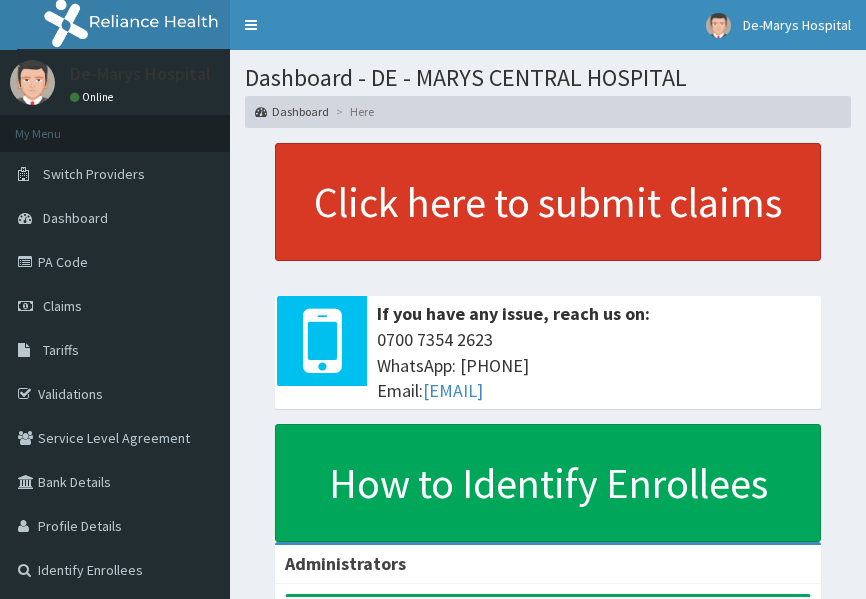 scroll, scrollTop: 0, scrollLeft: 0, axis: both 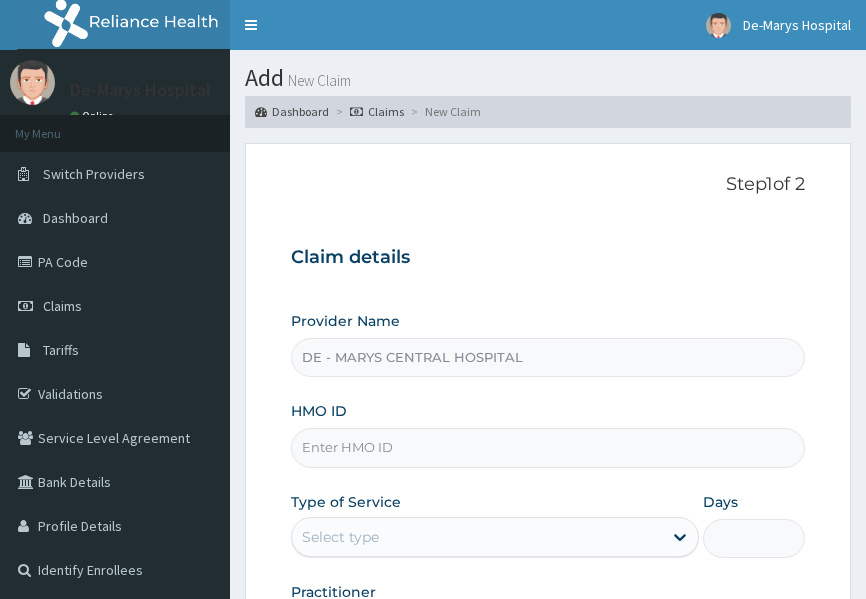 click on "HMO ID" at bounding box center [547, 447] 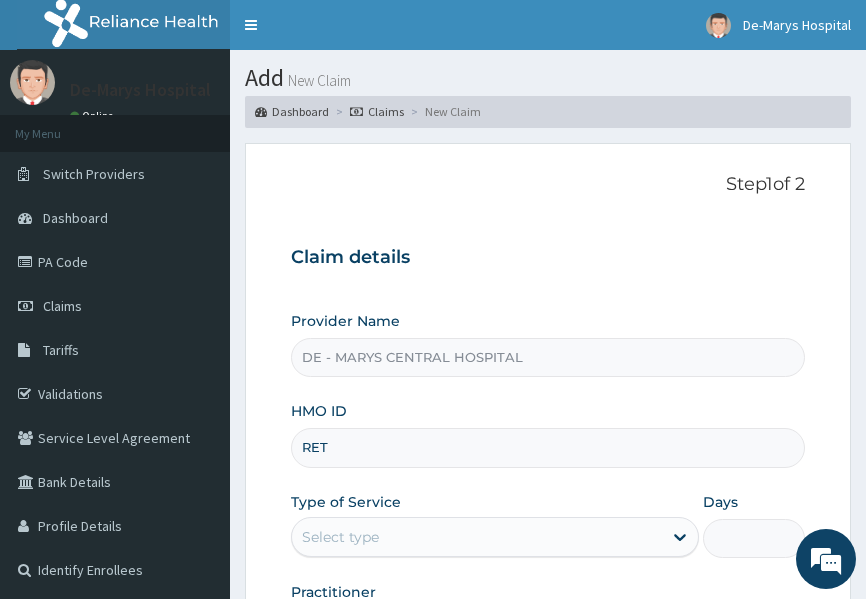 type on "RET/42467/A" 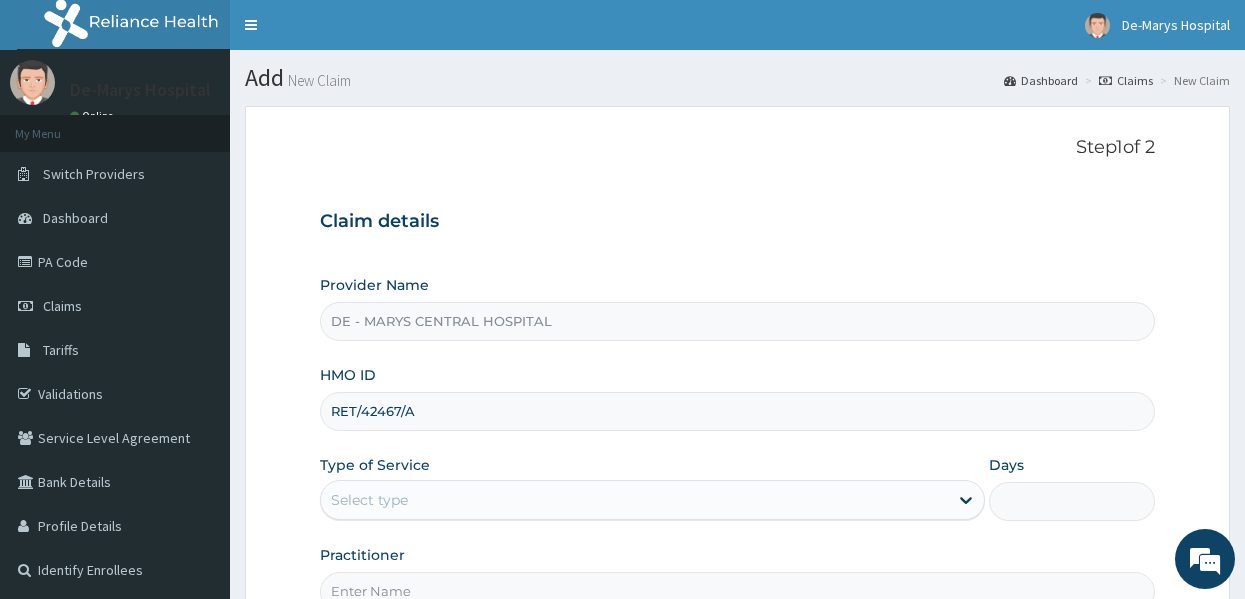 scroll, scrollTop: 0, scrollLeft: 0, axis: both 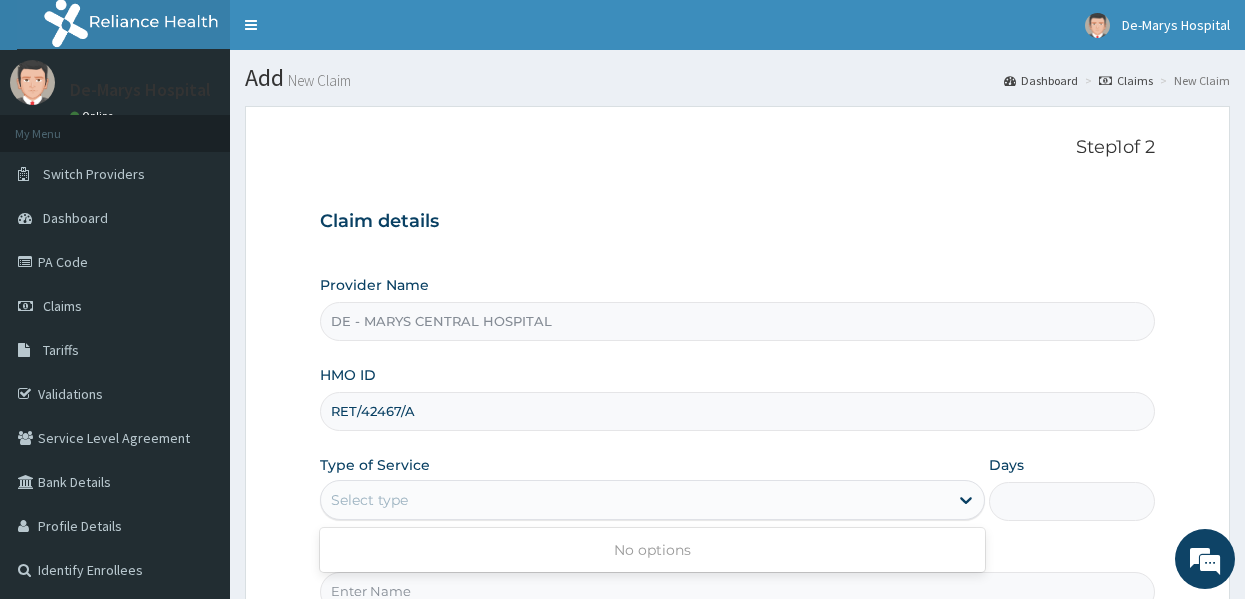 click on "Select type" at bounding box center [634, 500] 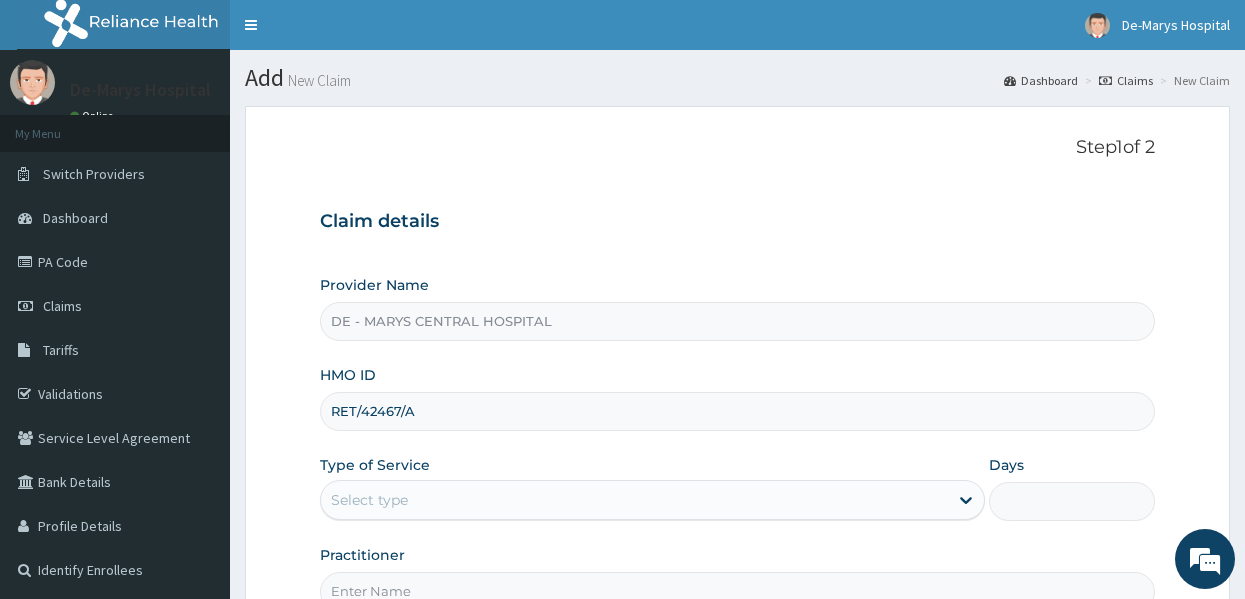 click on "Select type" at bounding box center (634, 500) 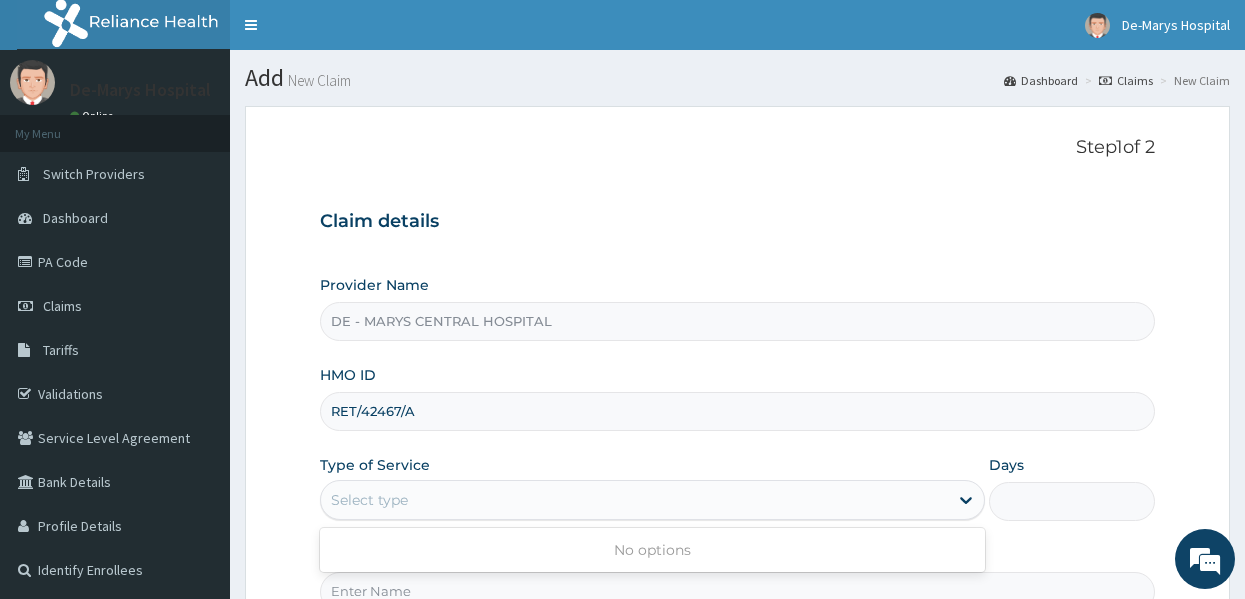 click on "Select type" at bounding box center (634, 500) 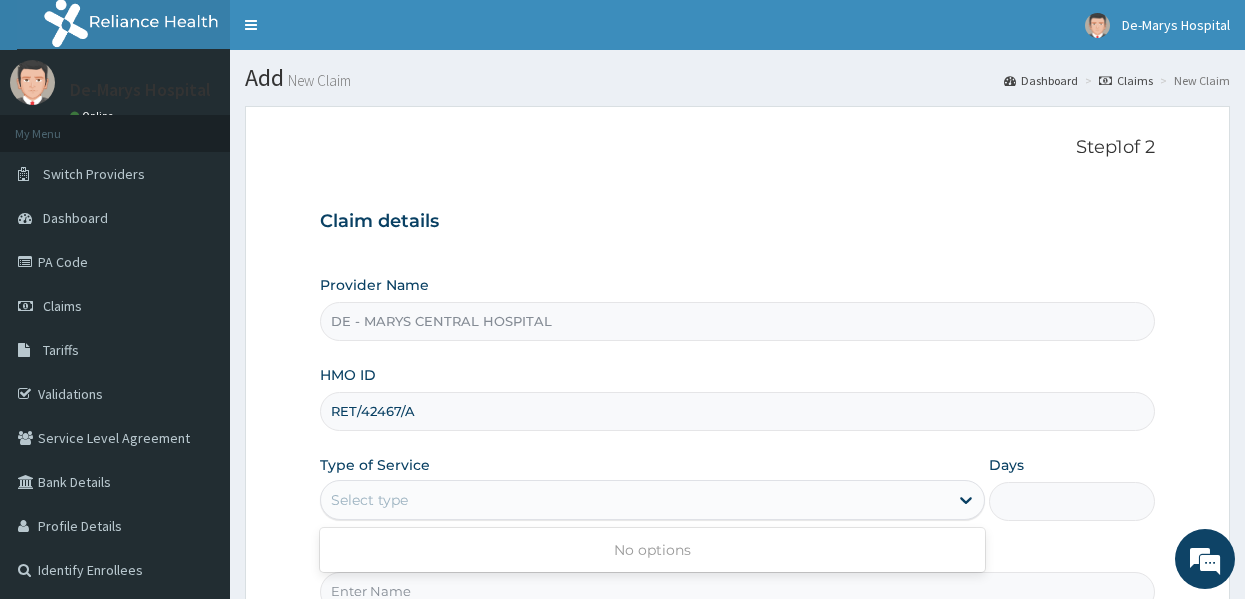 click on "Select type" at bounding box center [652, 500] 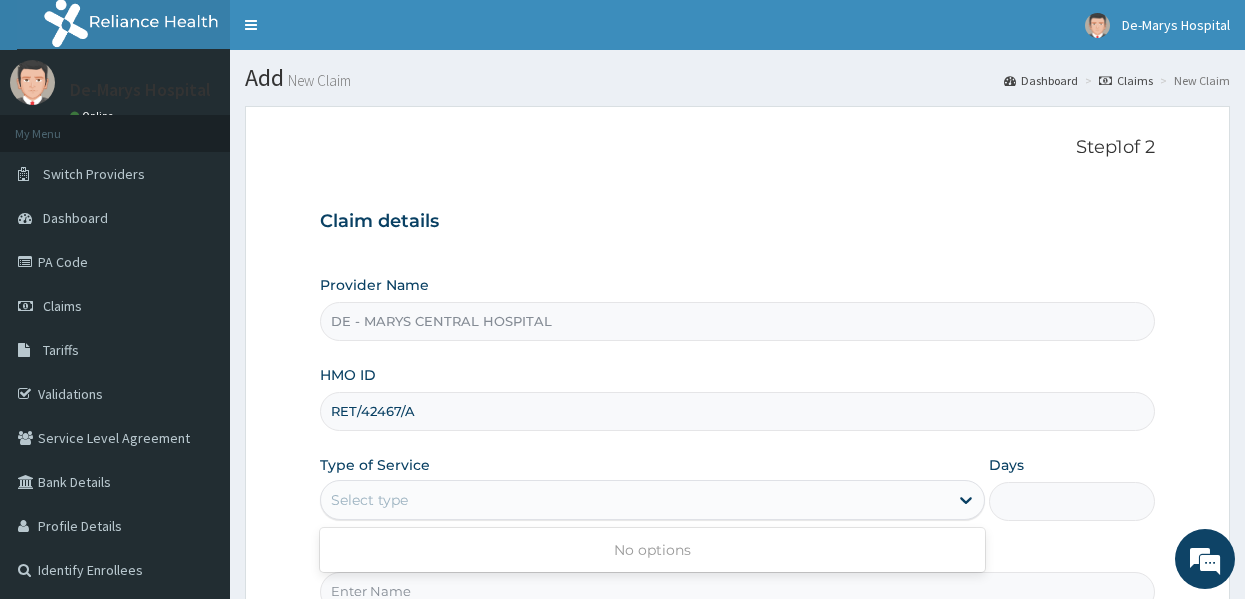 click on "Select type" at bounding box center (652, 500) 